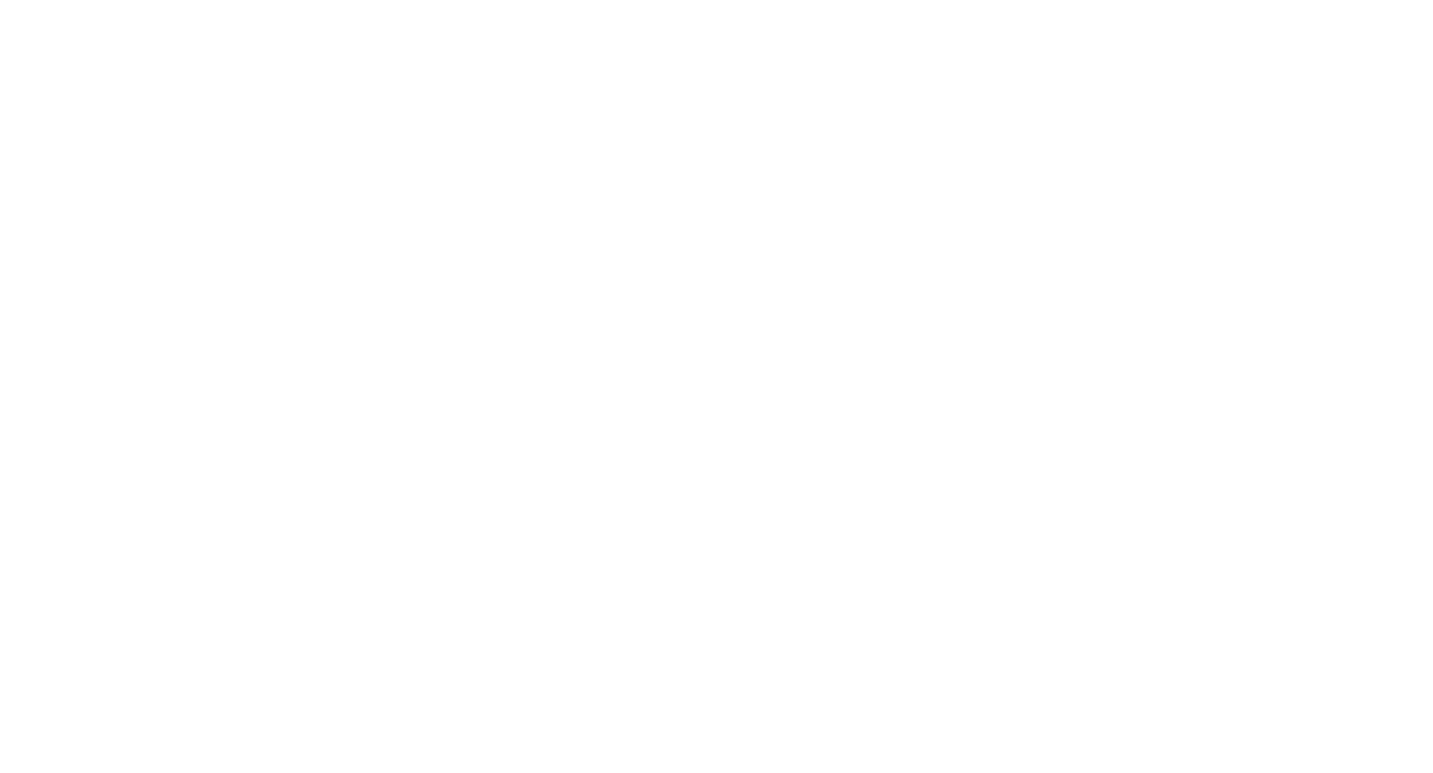 scroll, scrollTop: 0, scrollLeft: 0, axis: both 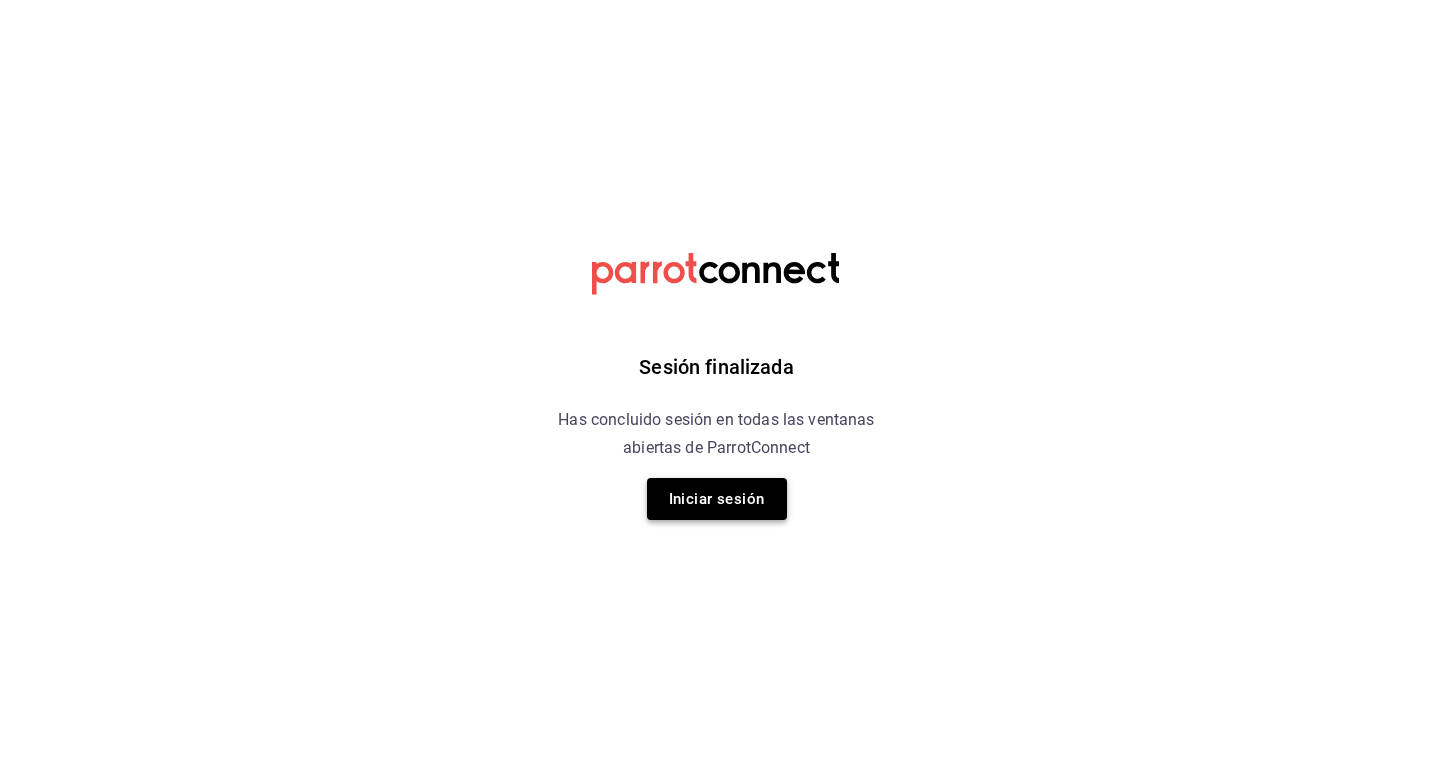 click on "Iniciar sesión" at bounding box center (717, 499) 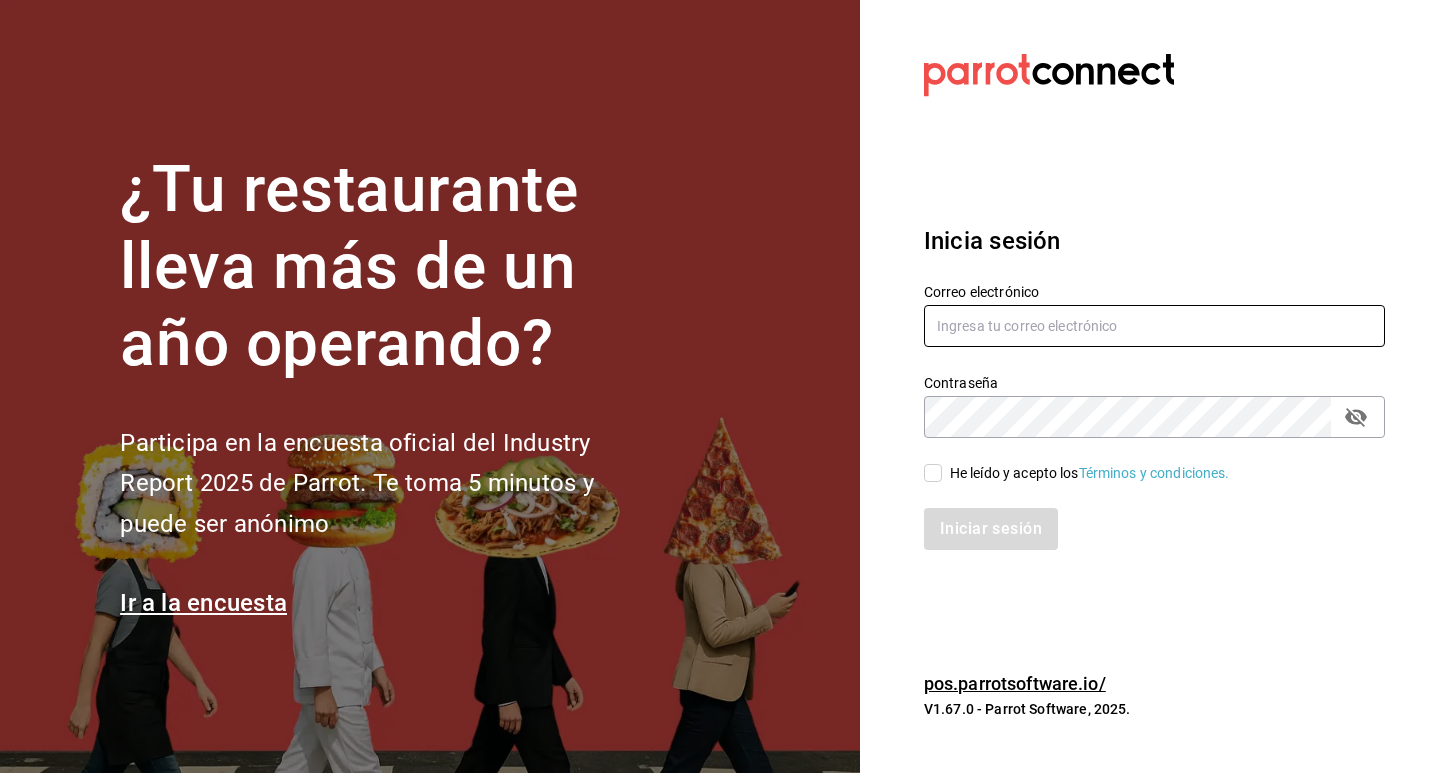 click at bounding box center (1154, 326) 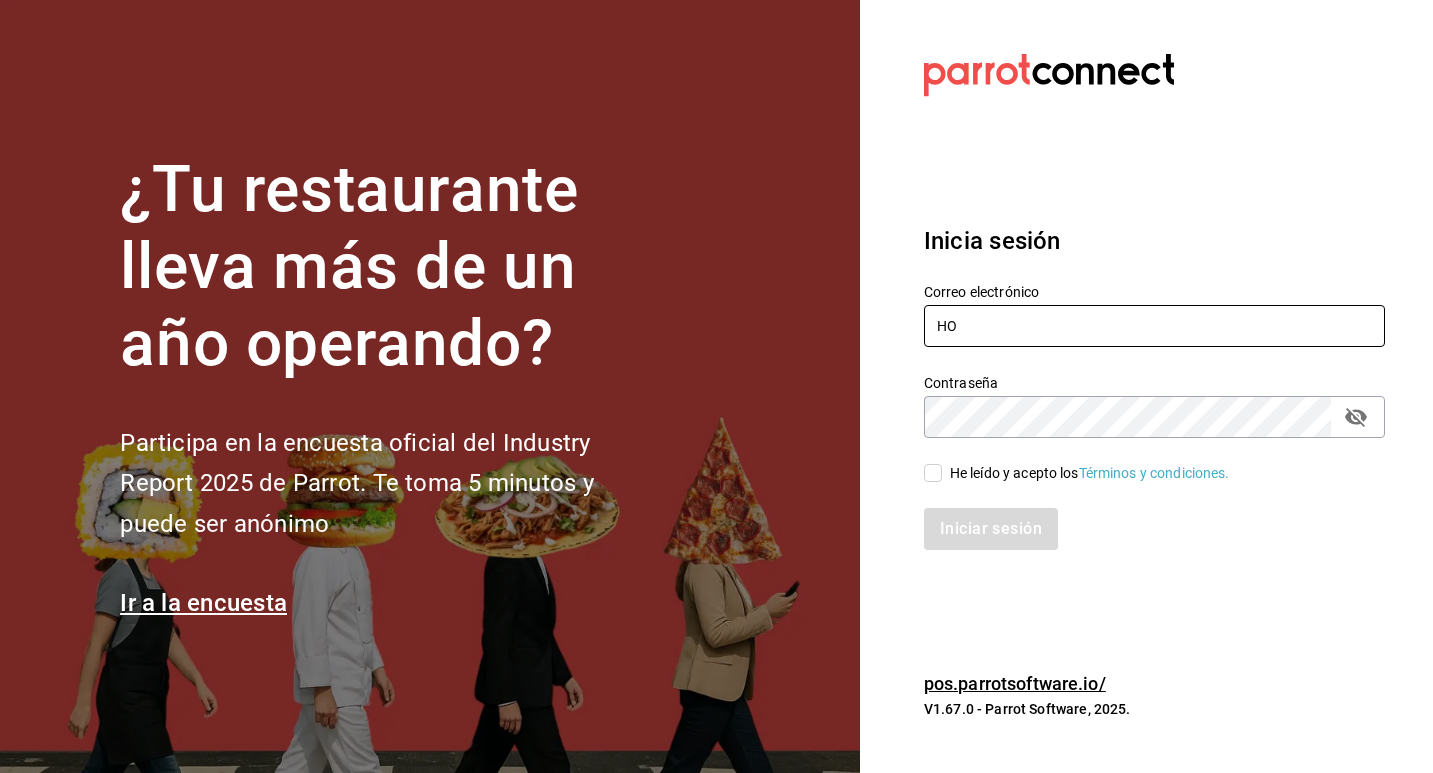 type on "H" 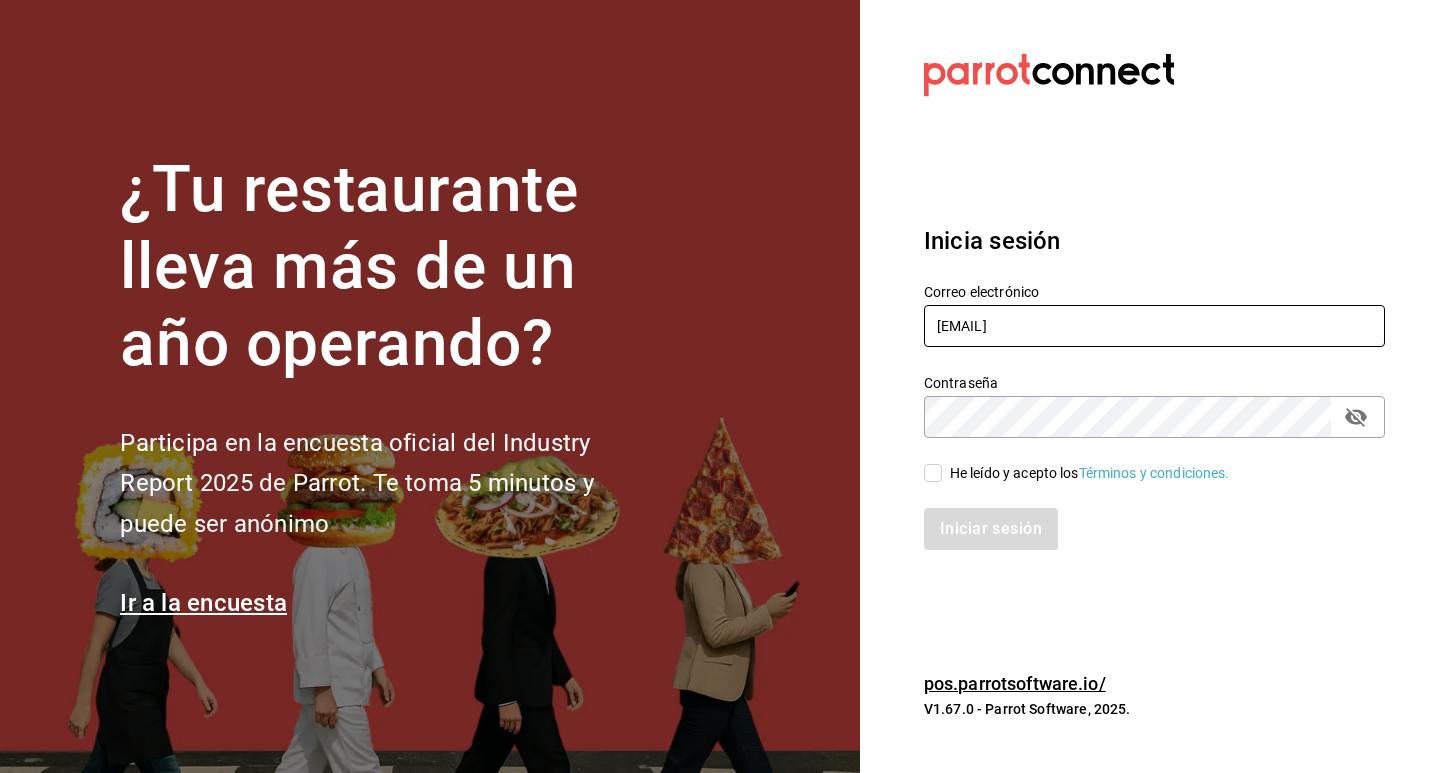 type on "[EMAIL]" 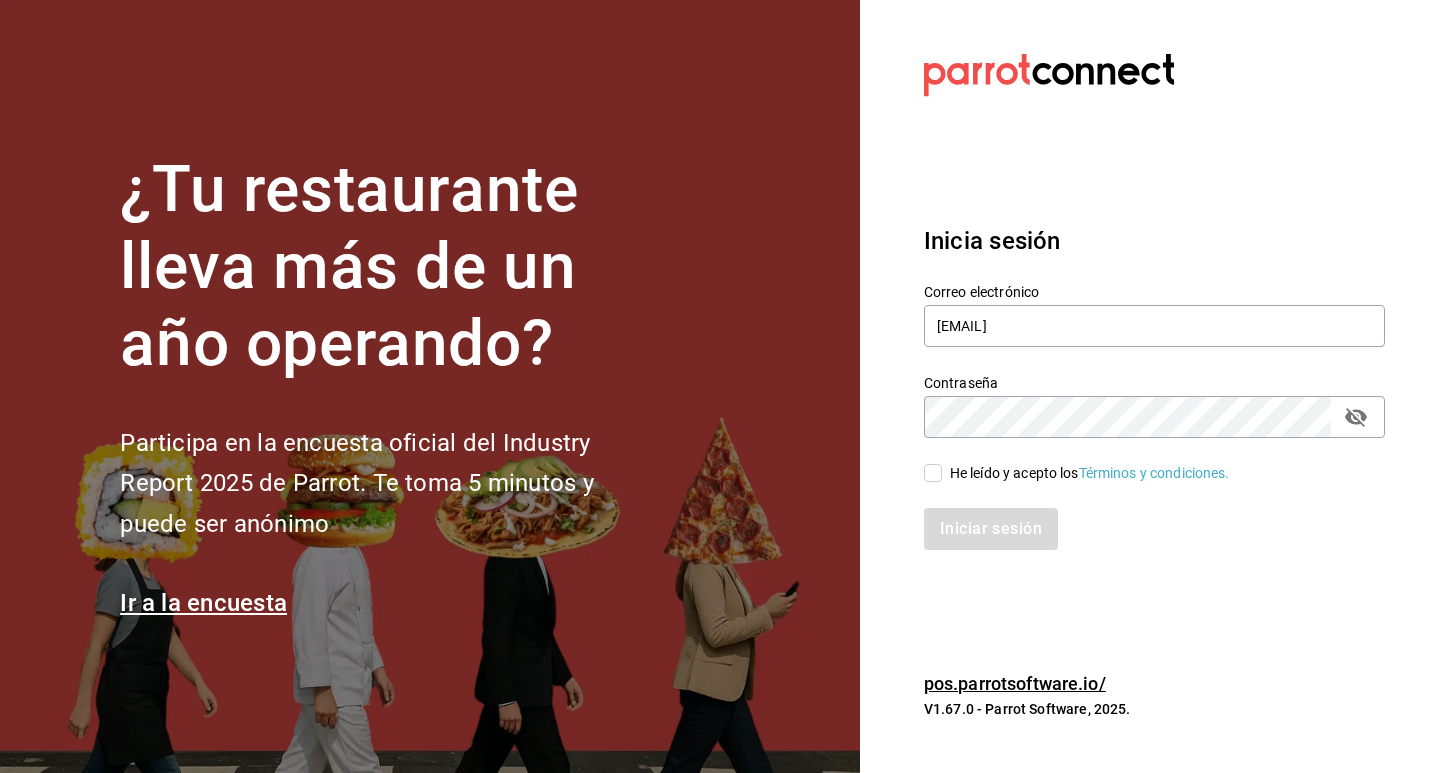 click on "He leído y acepto los  Términos y condiciones." at bounding box center [933, 473] 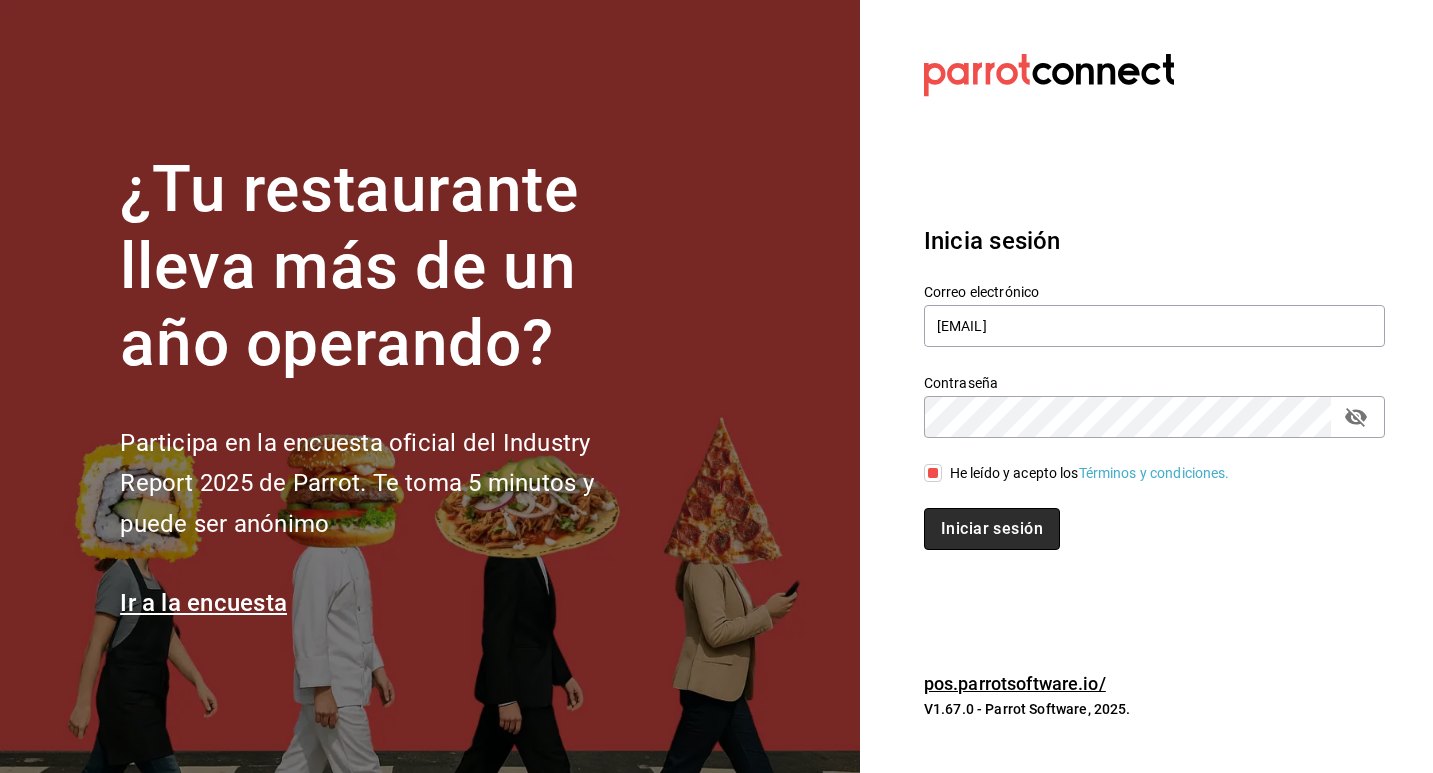 click on "Iniciar sesión" at bounding box center (992, 529) 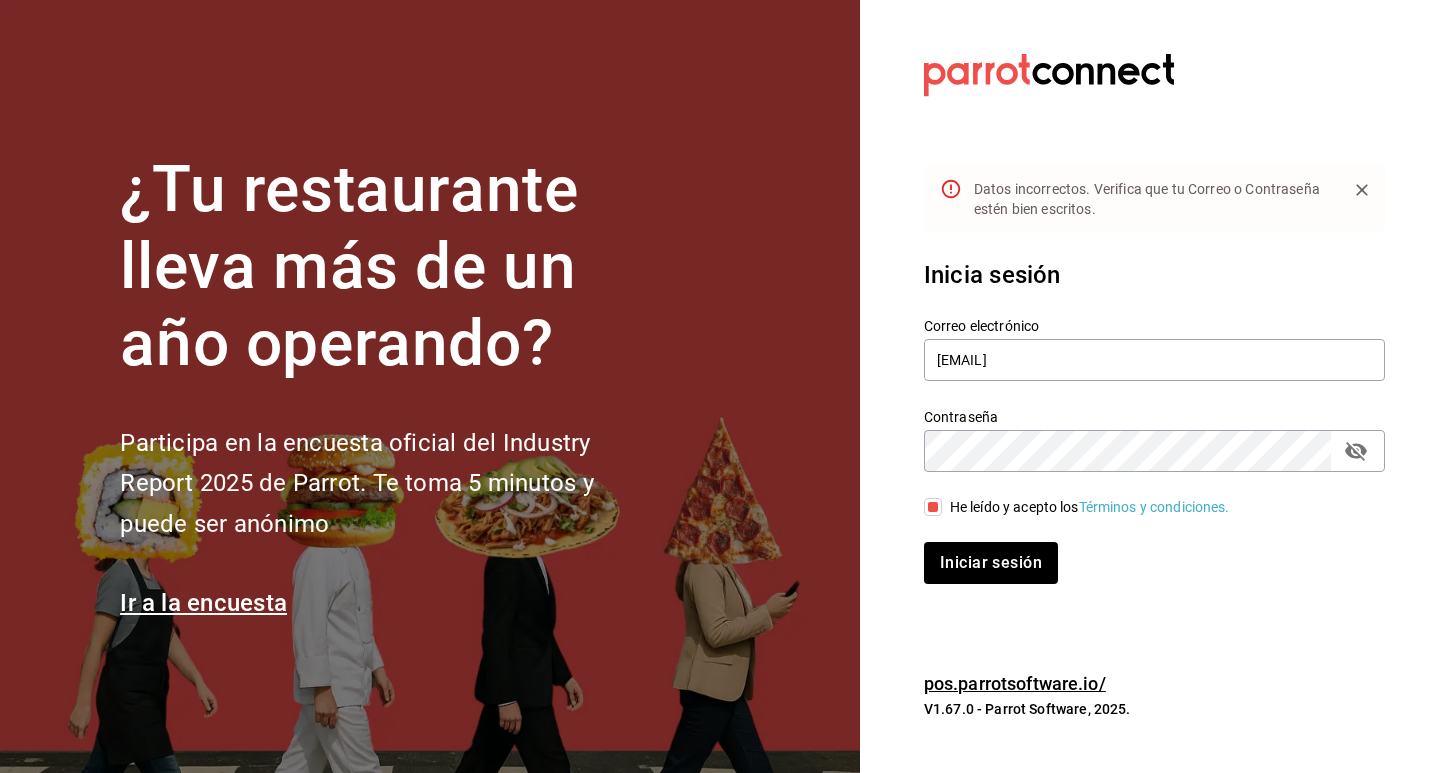 click 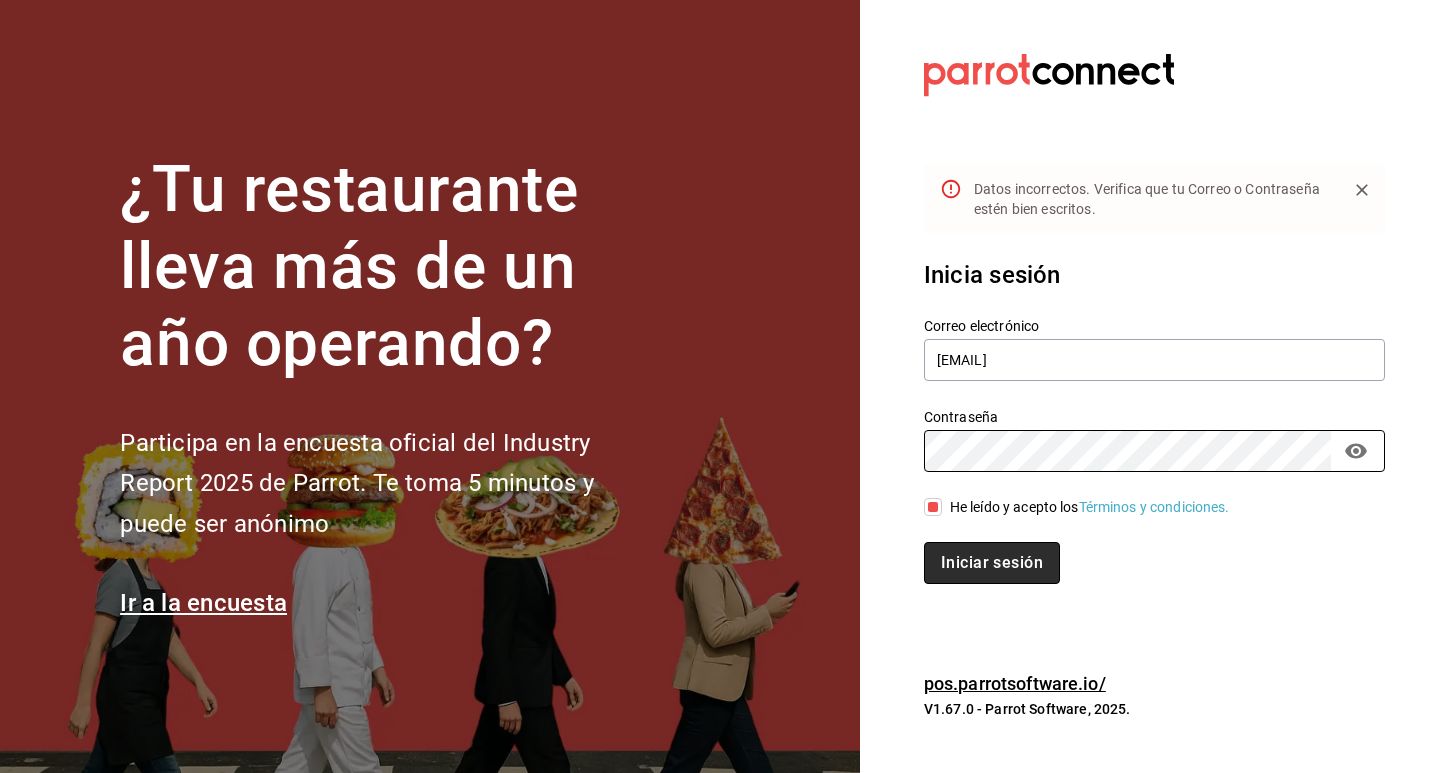 click on "Iniciar sesión" at bounding box center (992, 563) 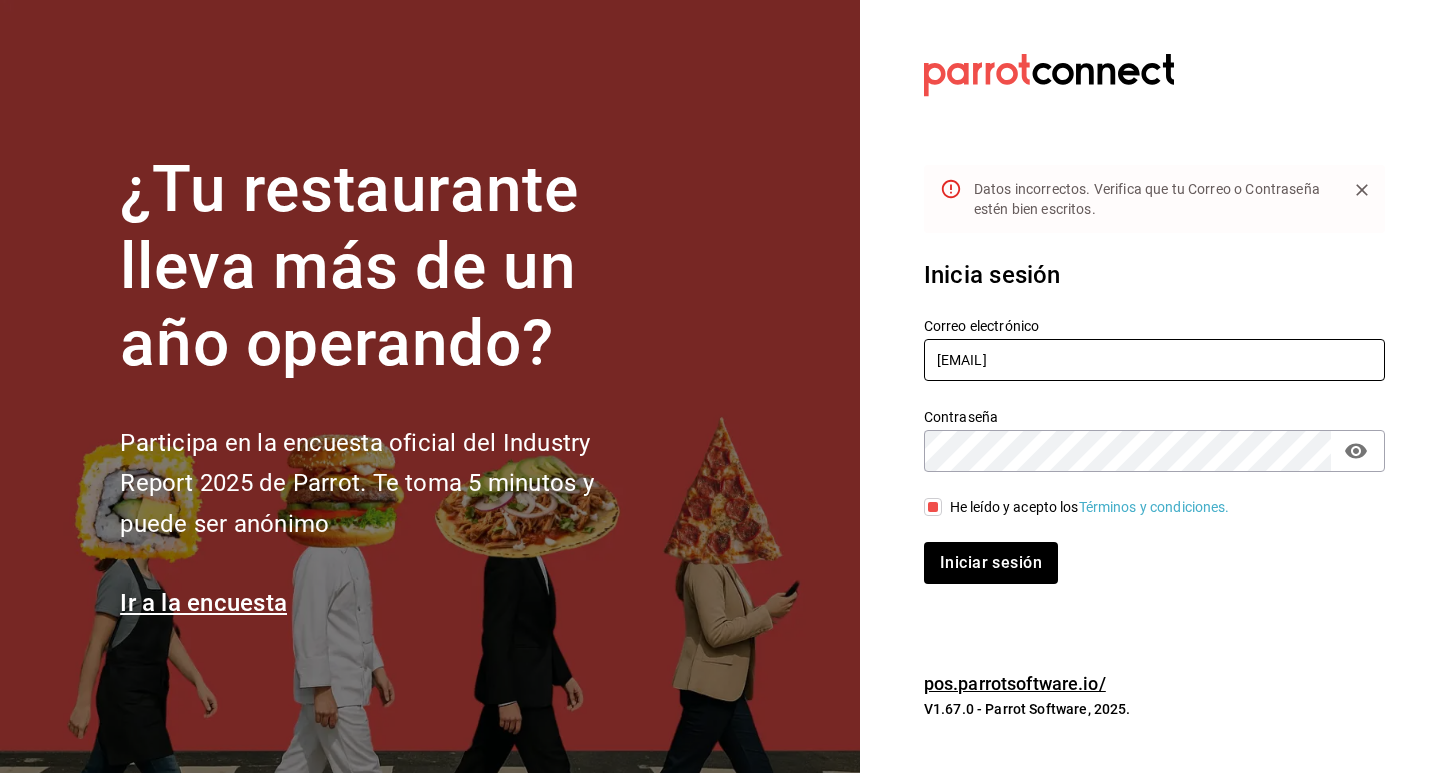 click on "[EMAIL]" at bounding box center [1154, 360] 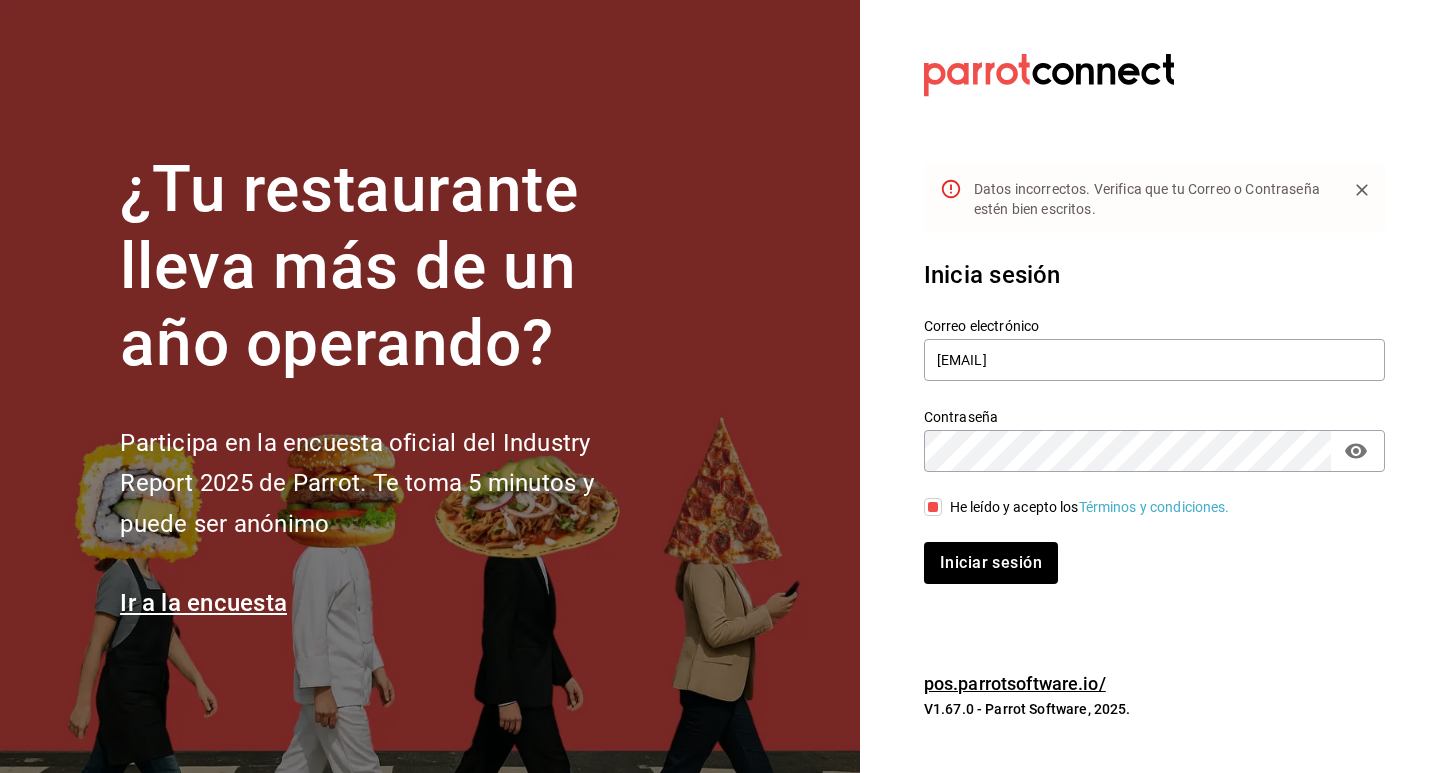 click on "Iniciar sesión" at bounding box center (991, 563) 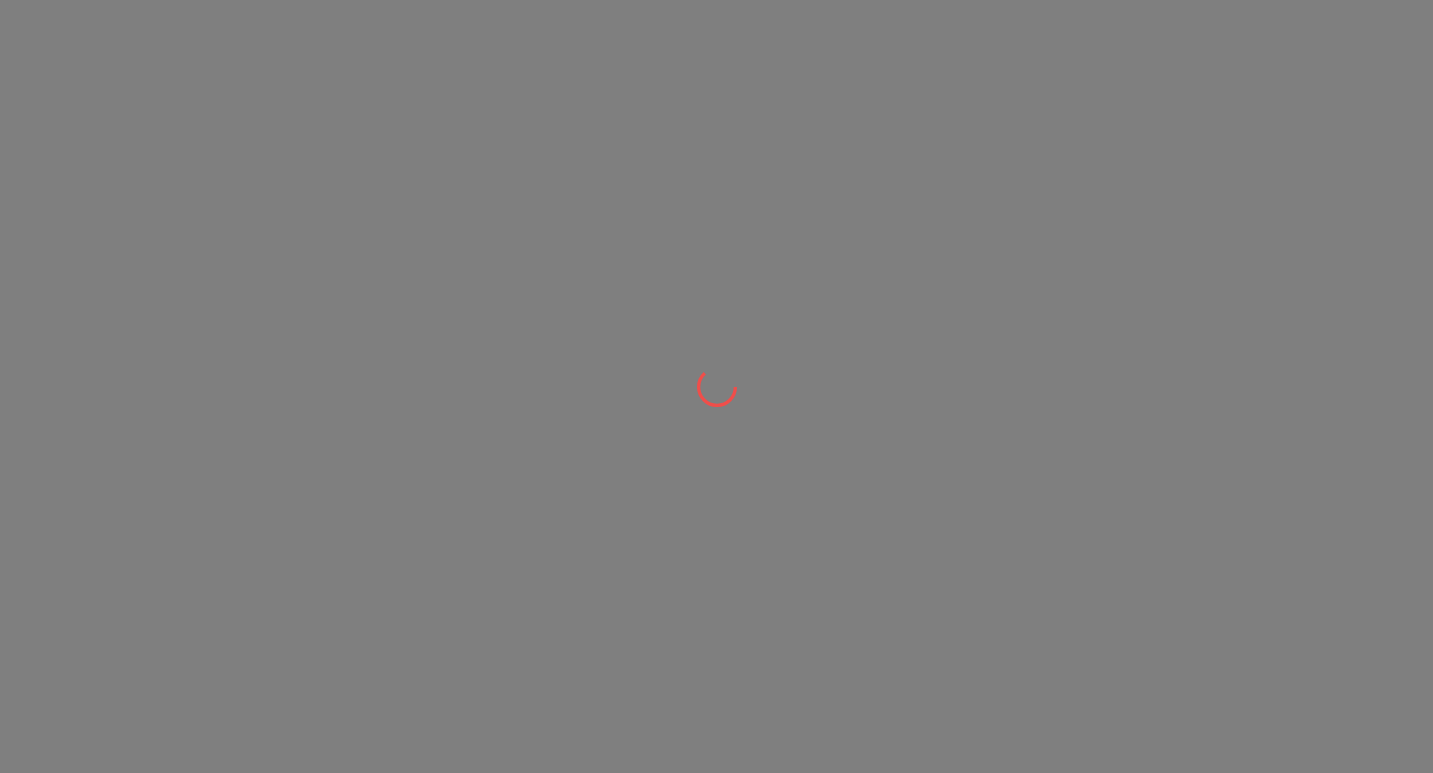 scroll, scrollTop: 0, scrollLeft: 0, axis: both 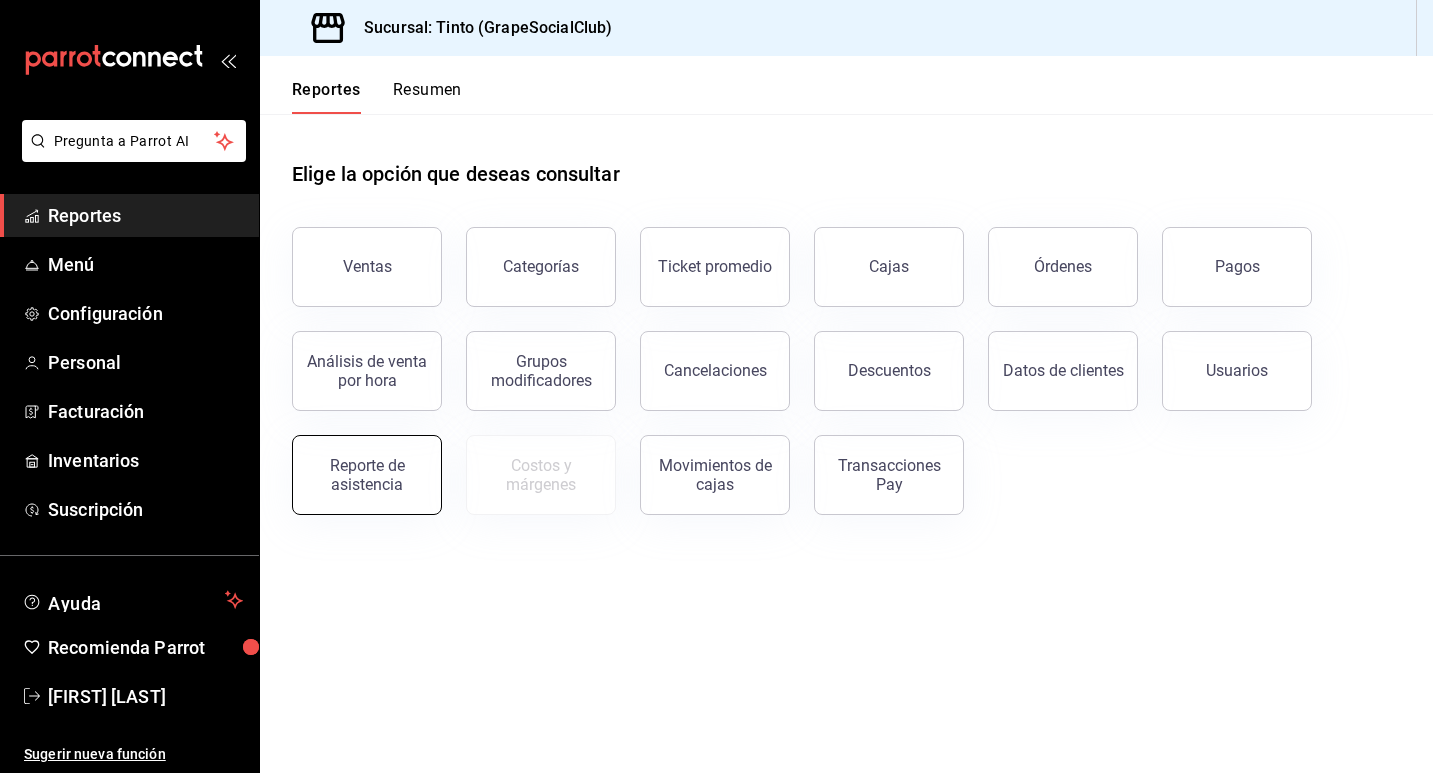 click on "Reporte de asistencia" at bounding box center (367, 475) 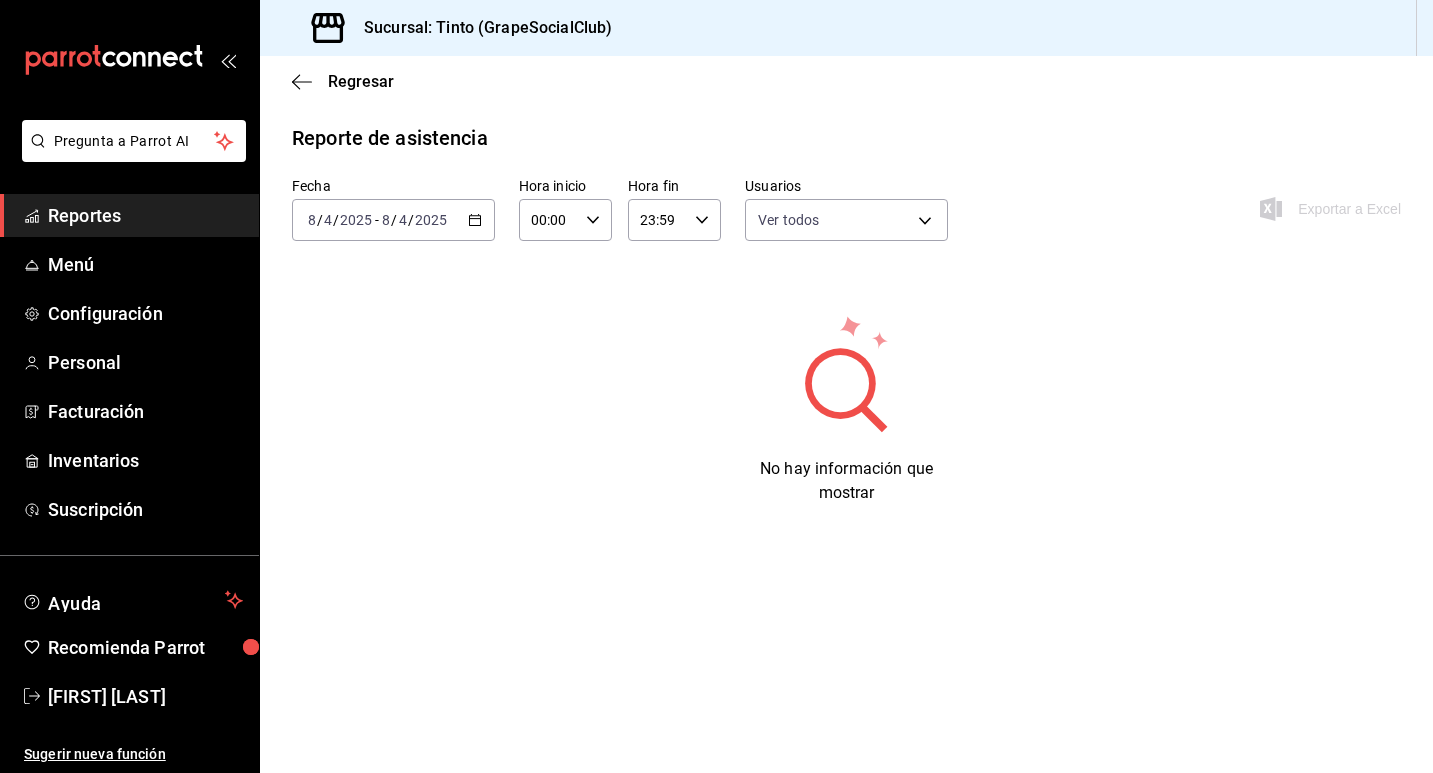 click 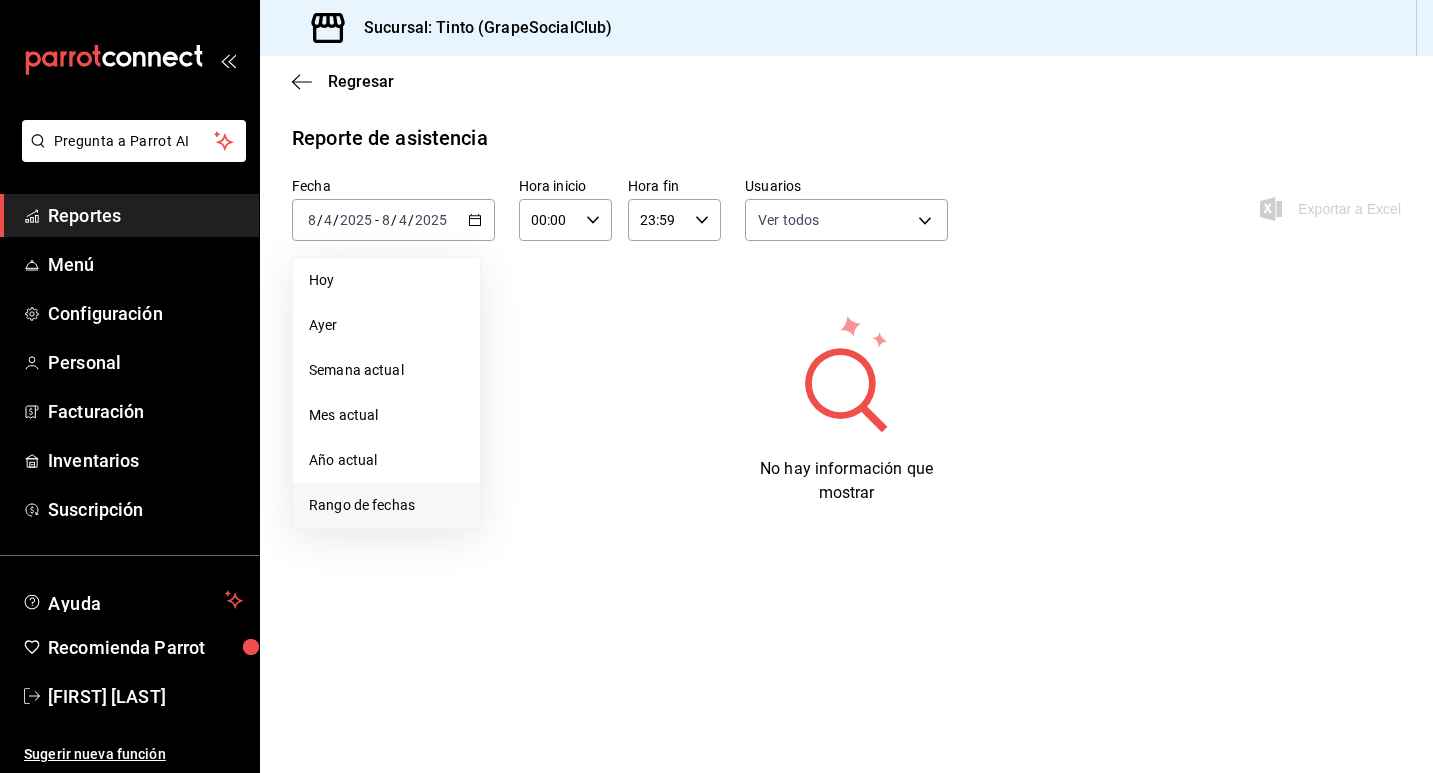 click on "Rango de fechas" at bounding box center (386, 505) 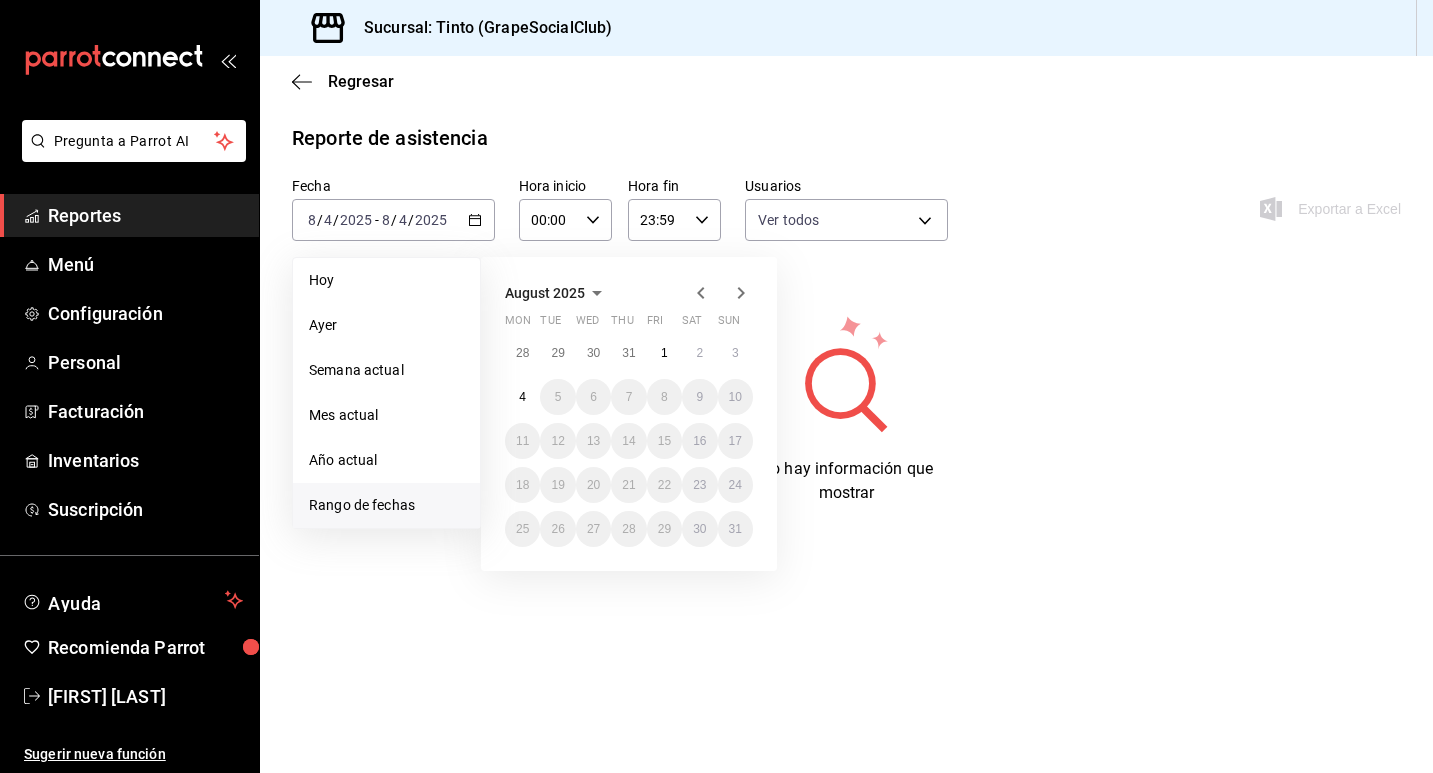 click 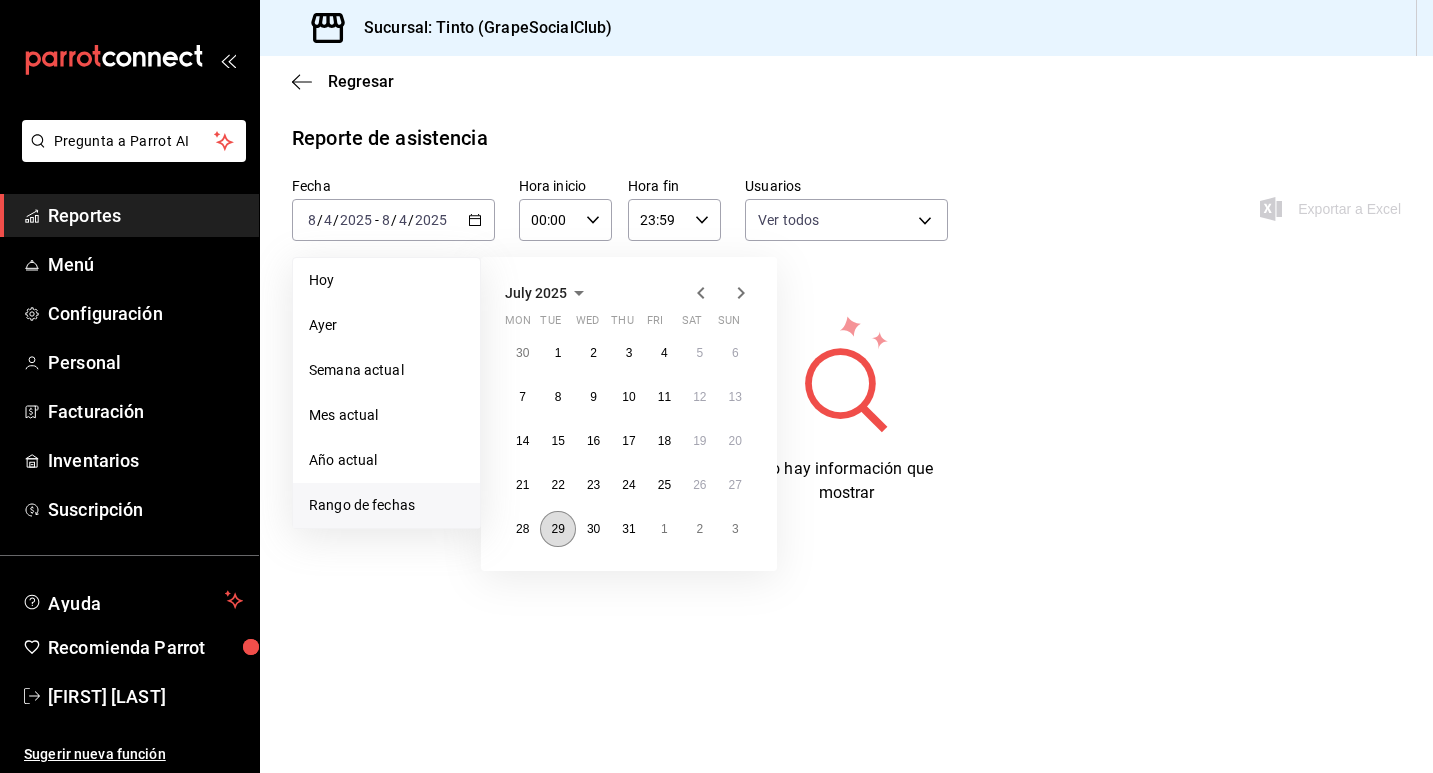 click on "29" at bounding box center [557, 529] 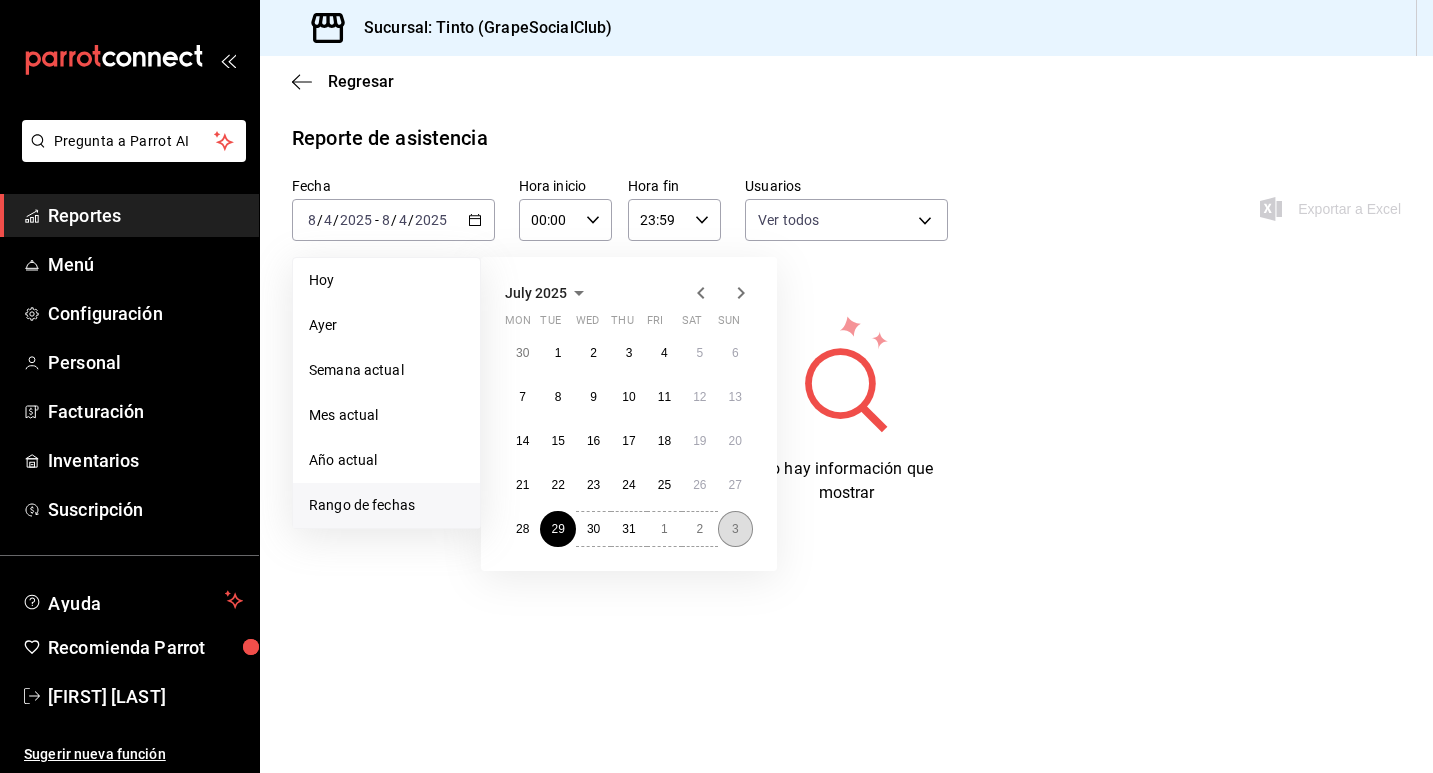 click on "3" at bounding box center [735, 529] 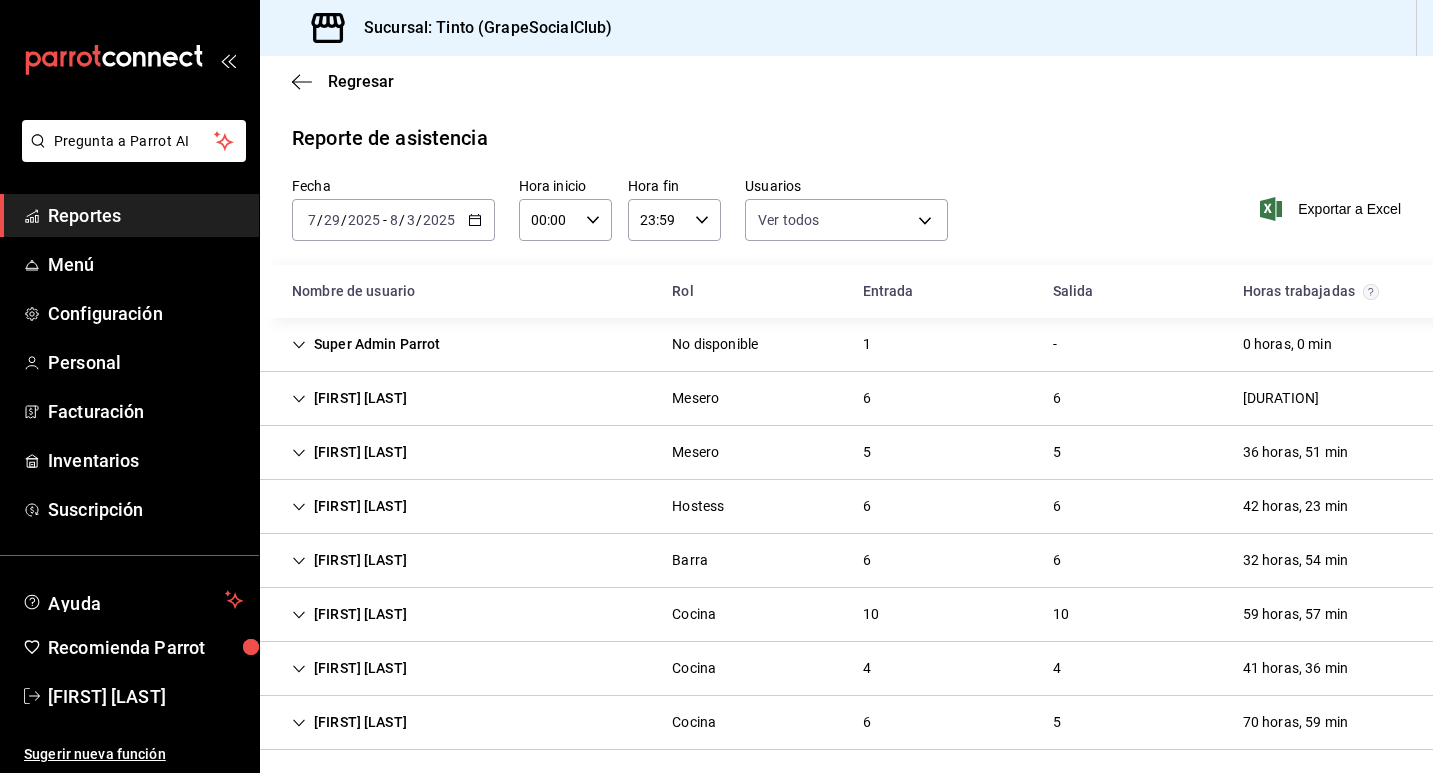 scroll, scrollTop: 9, scrollLeft: 0, axis: vertical 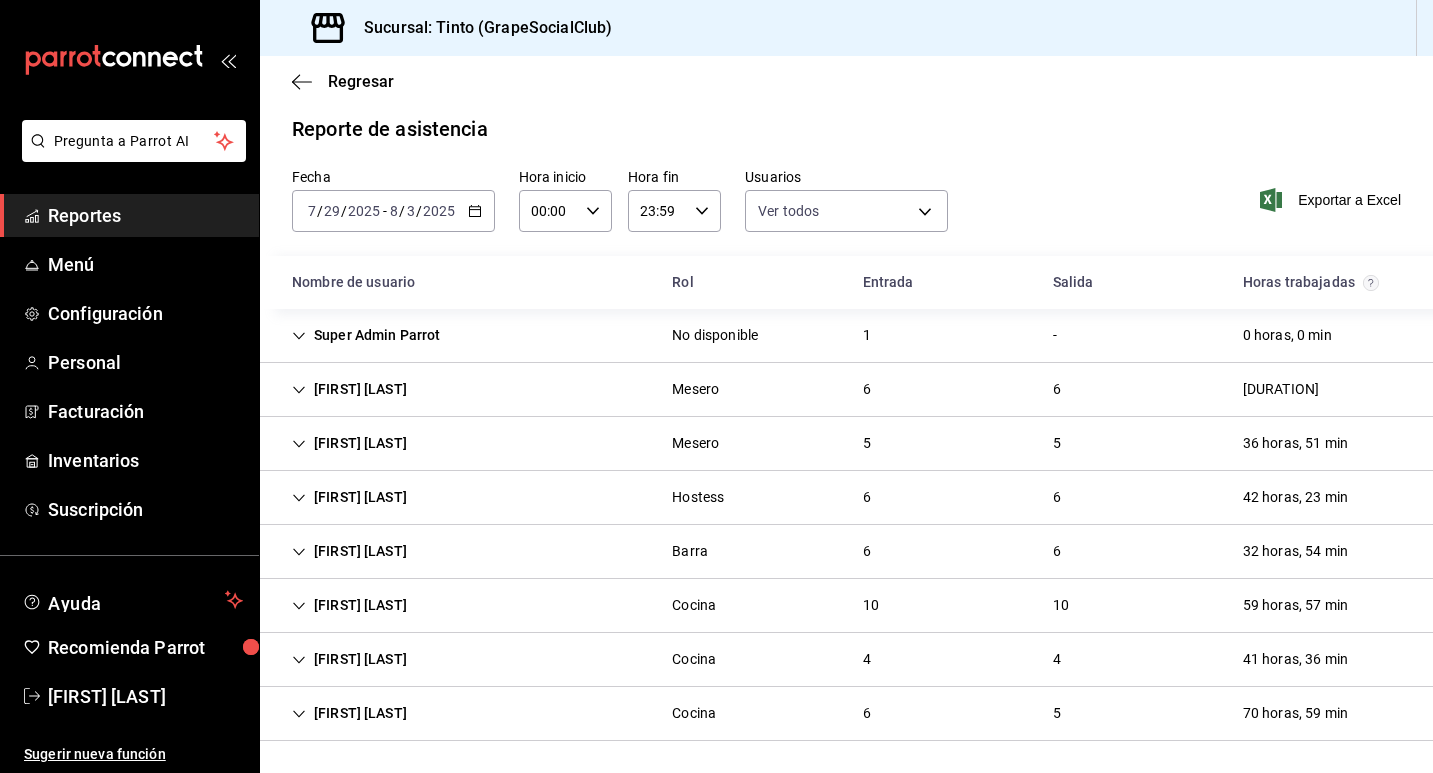 click on "[FIRST] [LAST]" at bounding box center [349, 659] 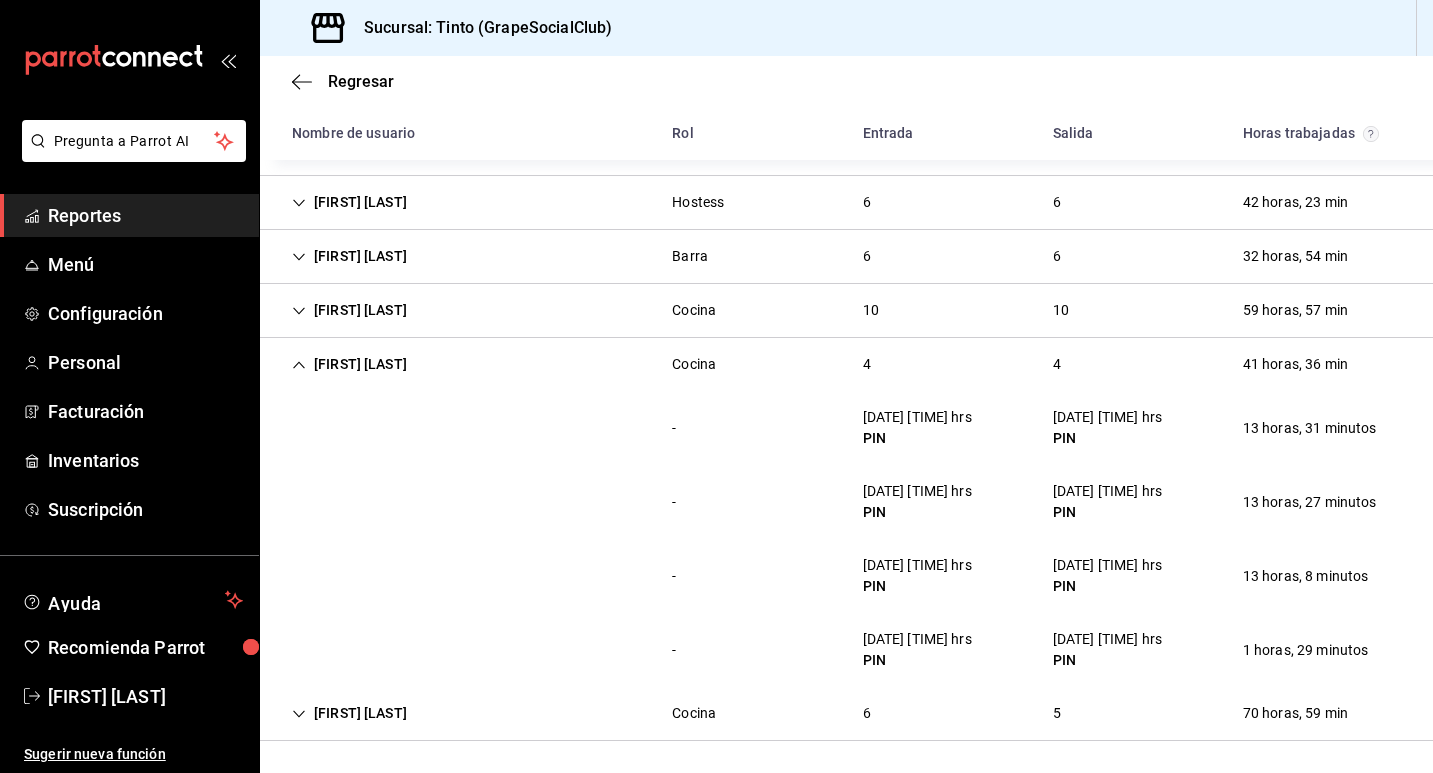 scroll, scrollTop: 299, scrollLeft: 0, axis: vertical 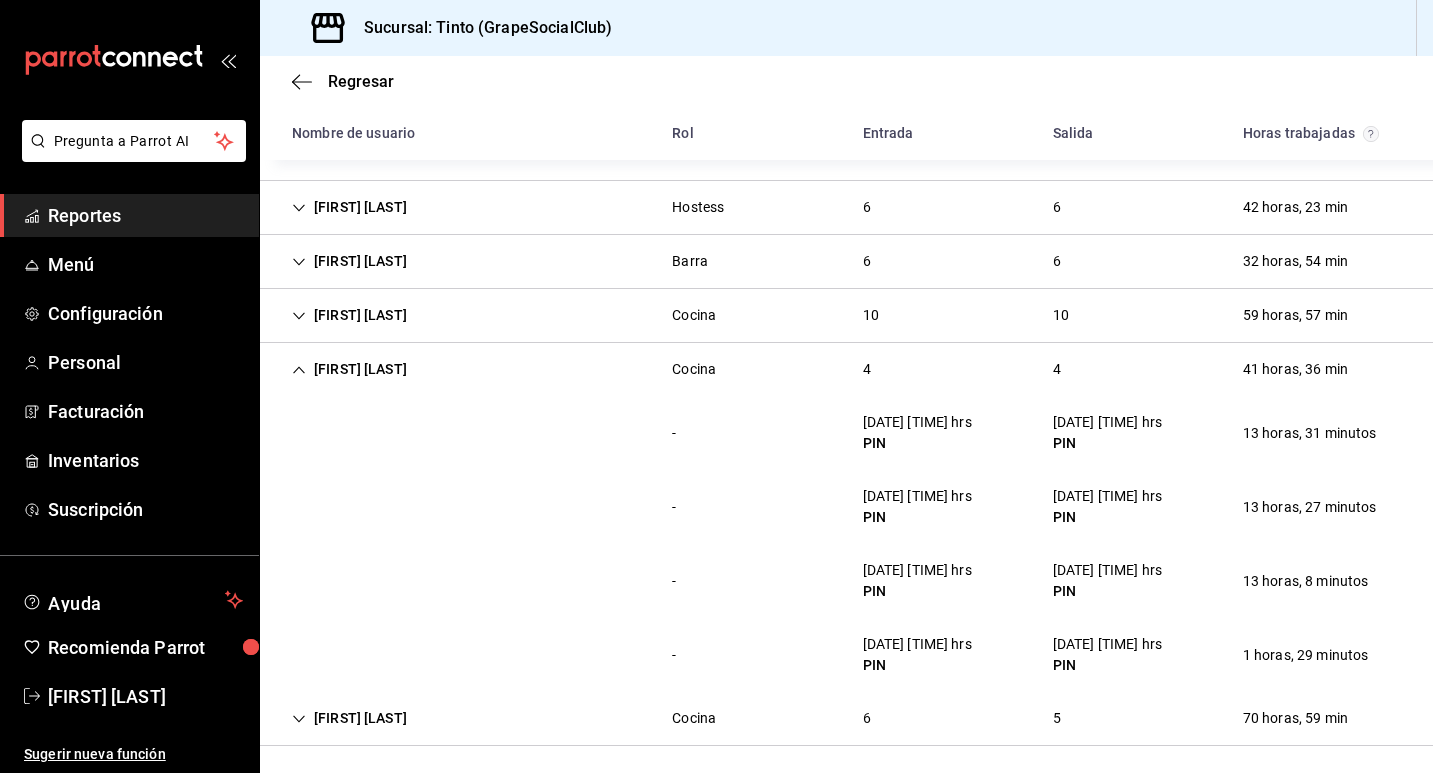 click on "[FIRST] [LAST]" at bounding box center [349, 369] 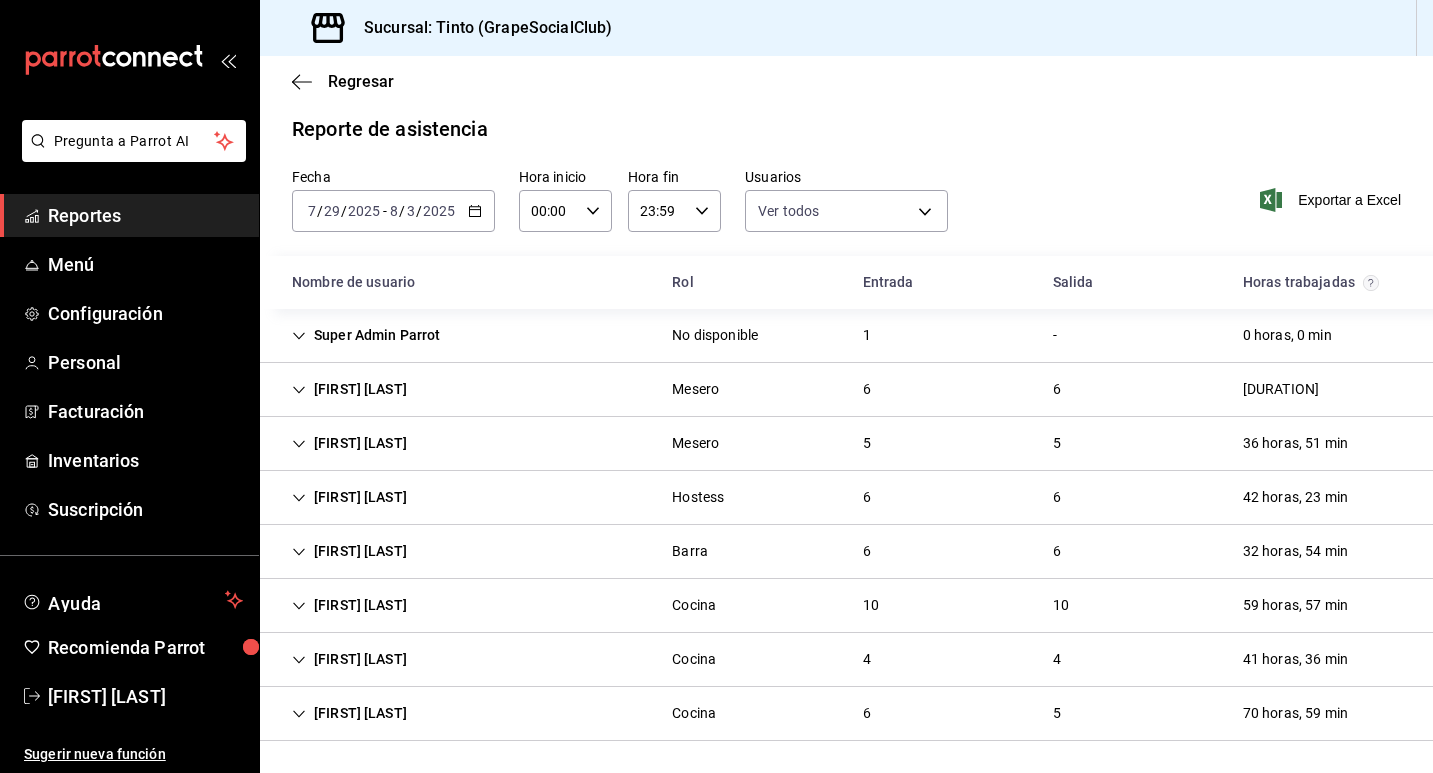 scroll, scrollTop: 9, scrollLeft: 0, axis: vertical 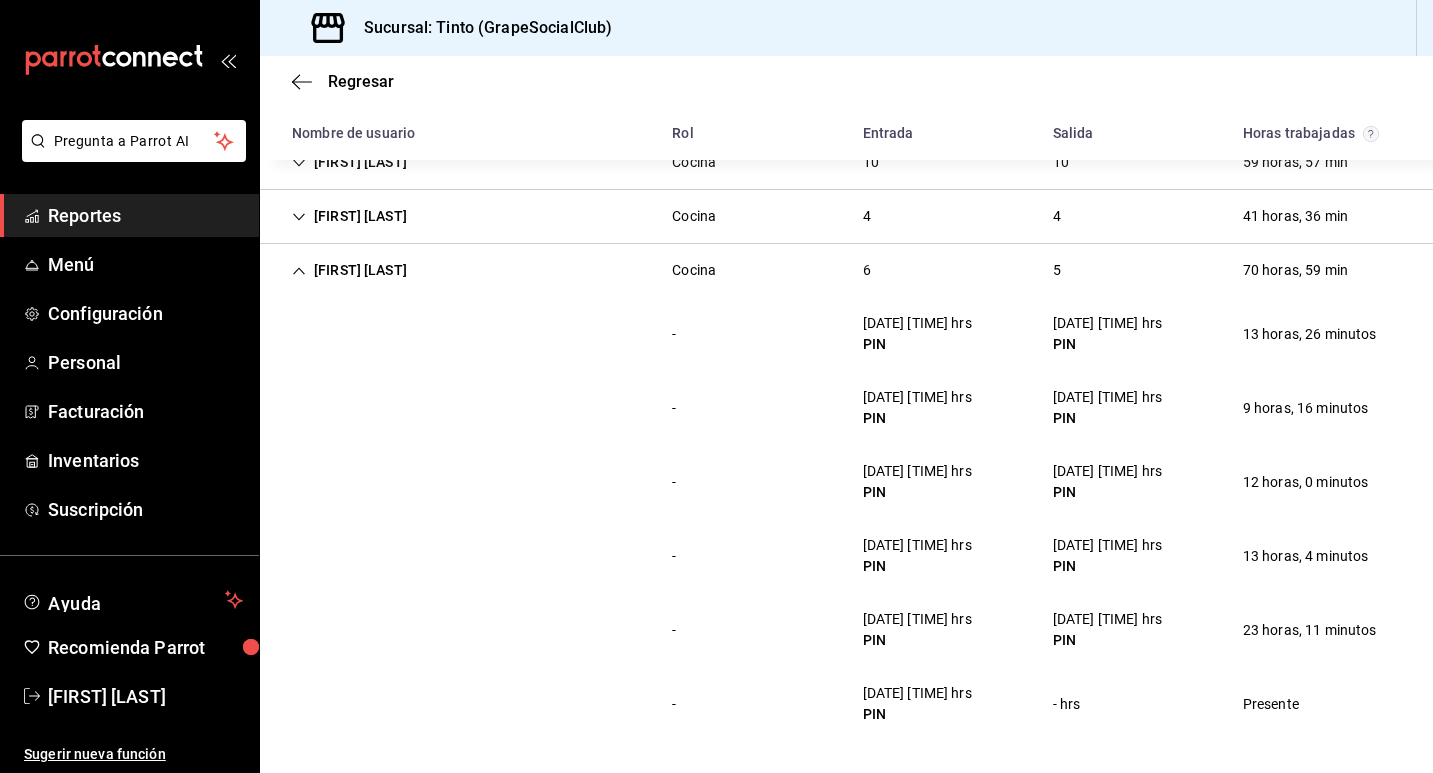 click on "[FIRST] [LAST]" at bounding box center [349, 270] 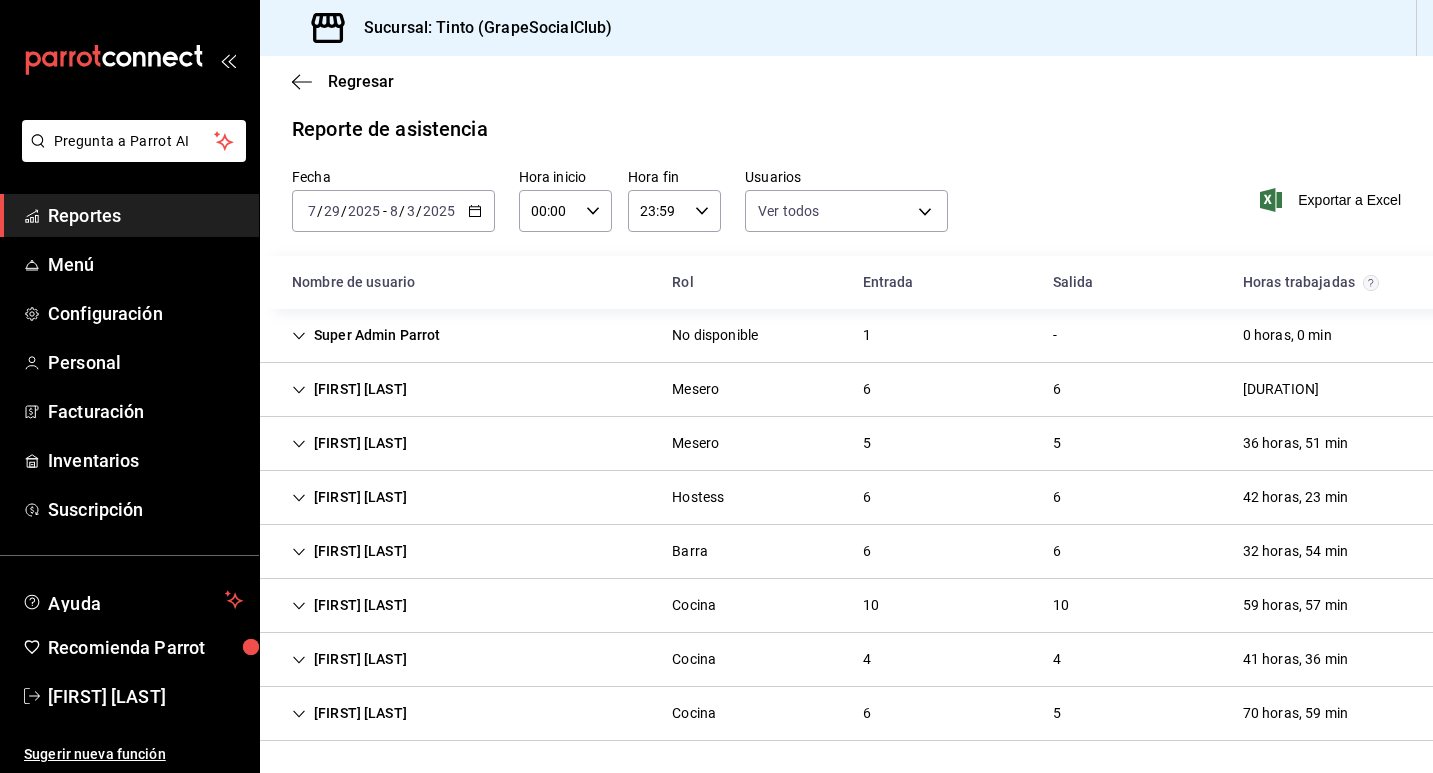 scroll, scrollTop: 9, scrollLeft: 0, axis: vertical 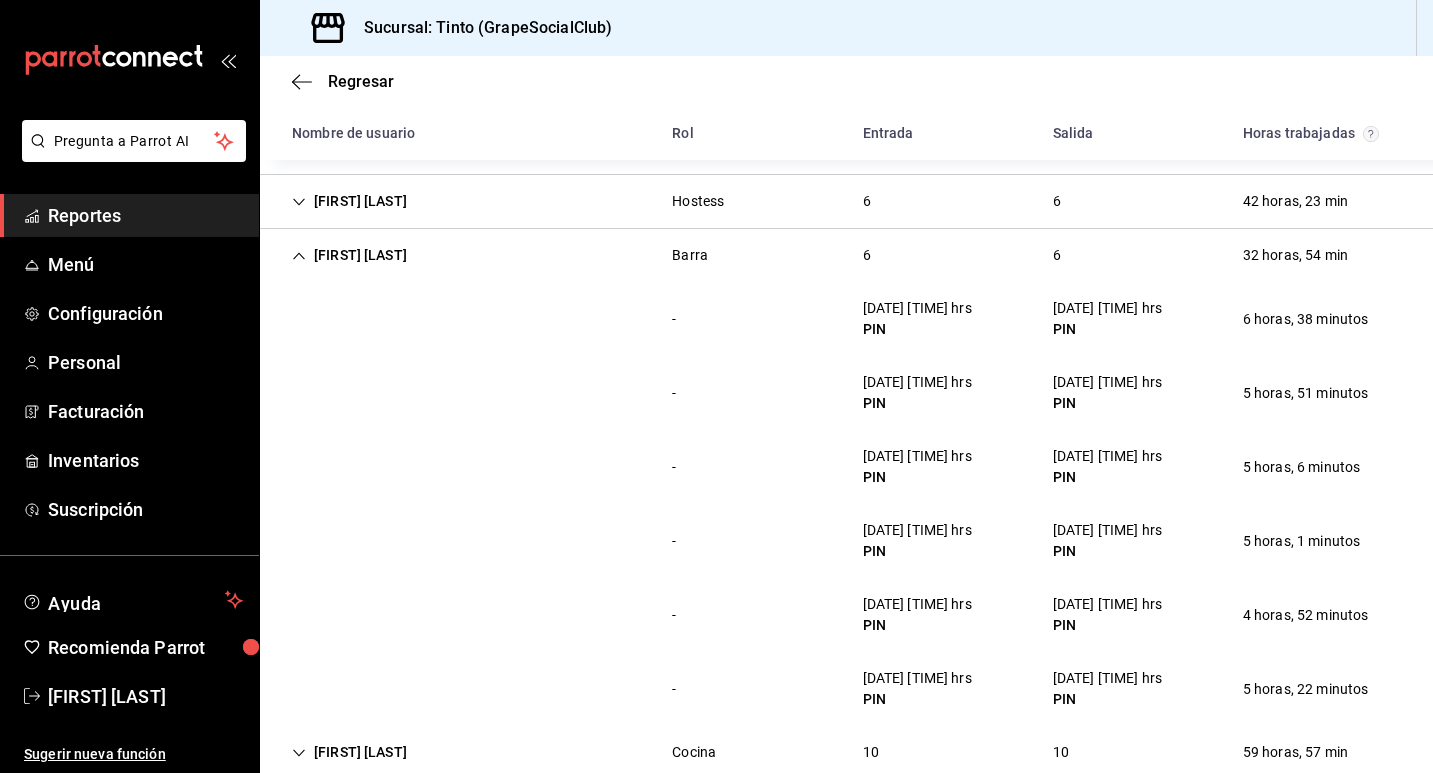 click on "[FIRST] [LAST]" at bounding box center (349, 255) 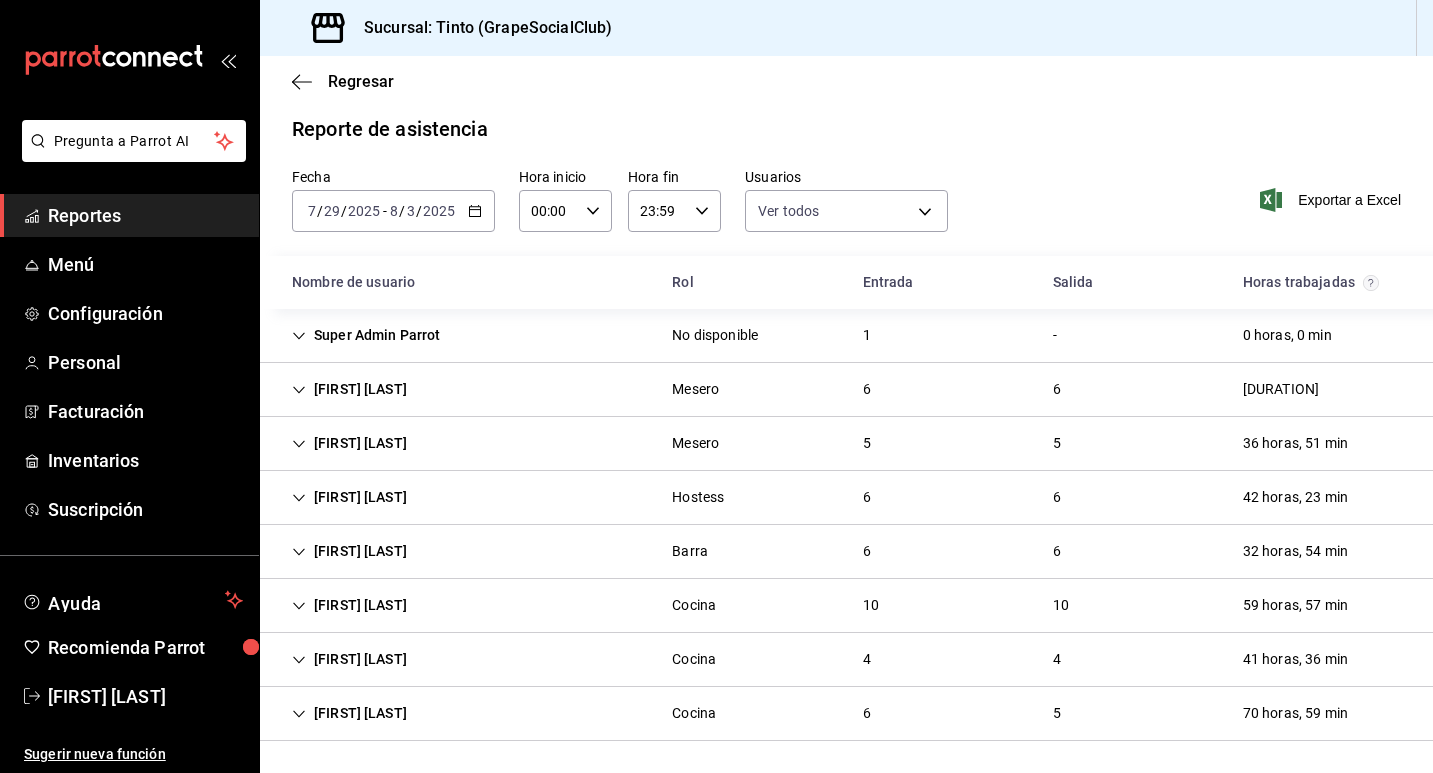 scroll, scrollTop: 9, scrollLeft: 0, axis: vertical 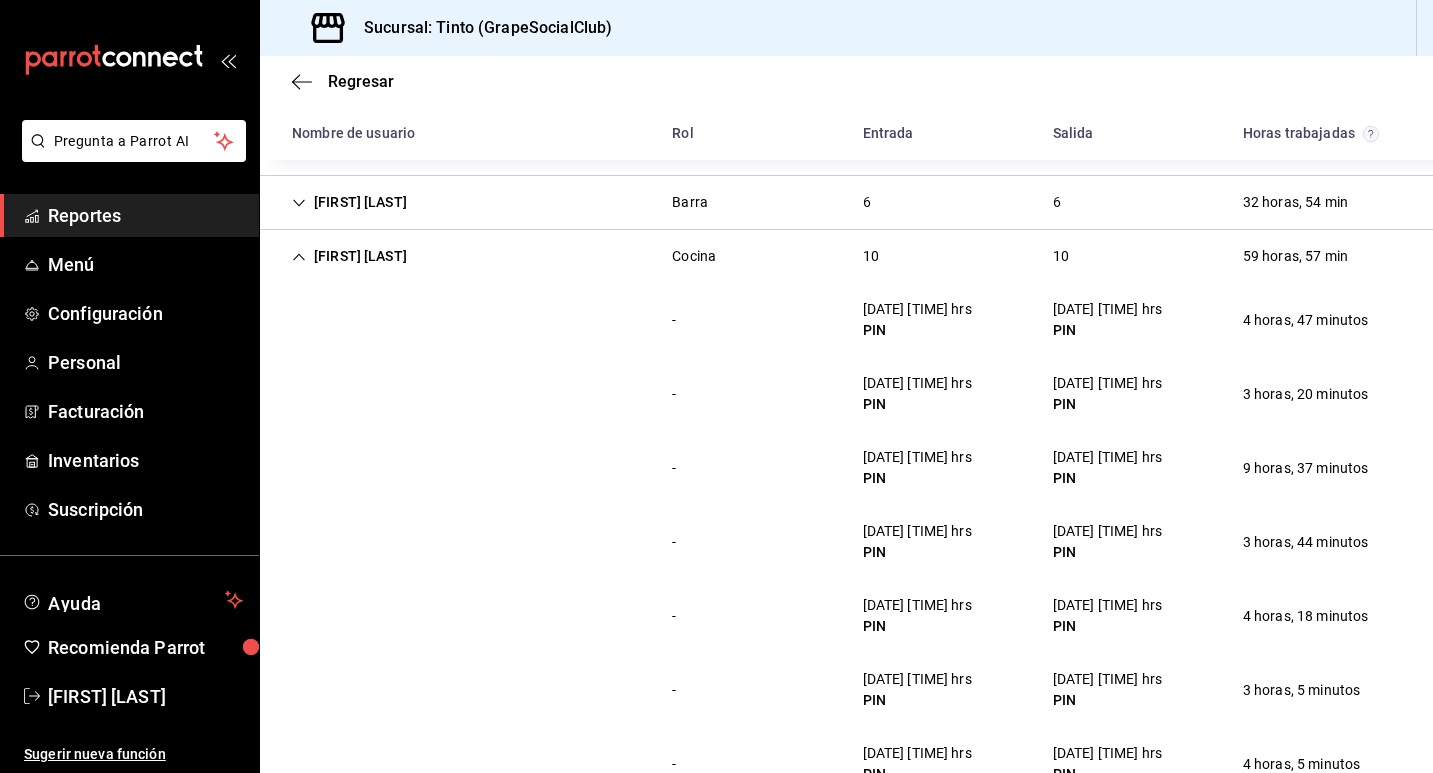 click on "[FIRST] [LAST]" at bounding box center (349, 256) 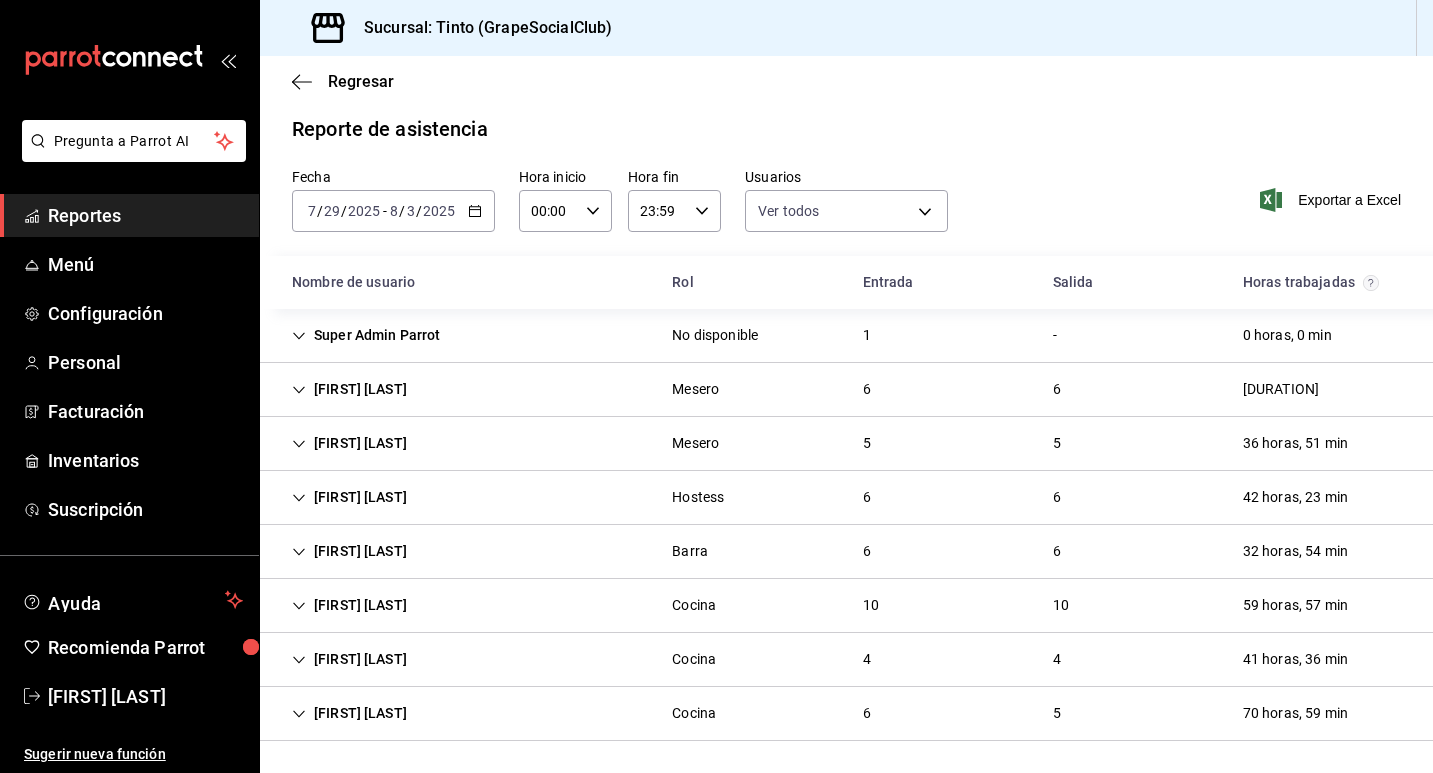 scroll, scrollTop: 9, scrollLeft: 0, axis: vertical 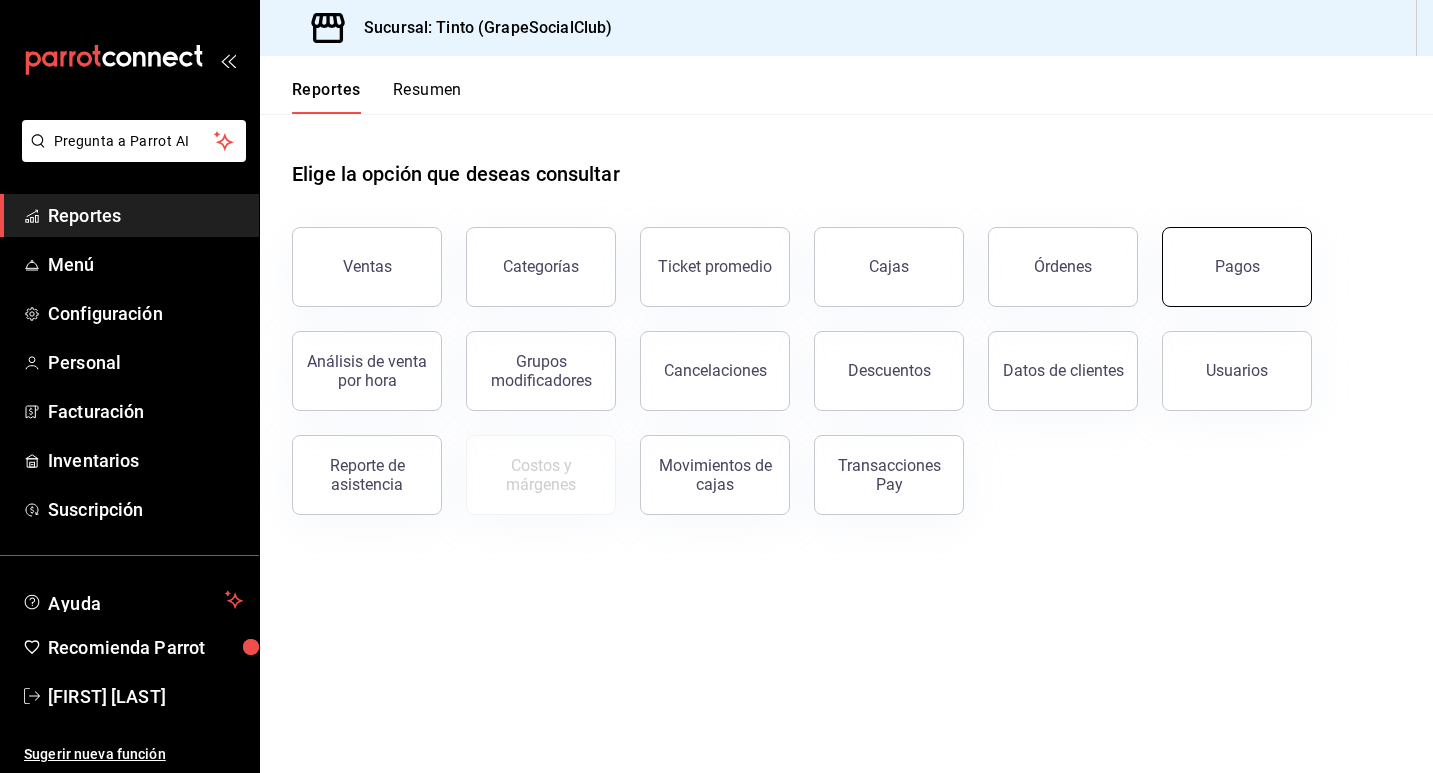 click on "Pagos" at bounding box center [1237, 266] 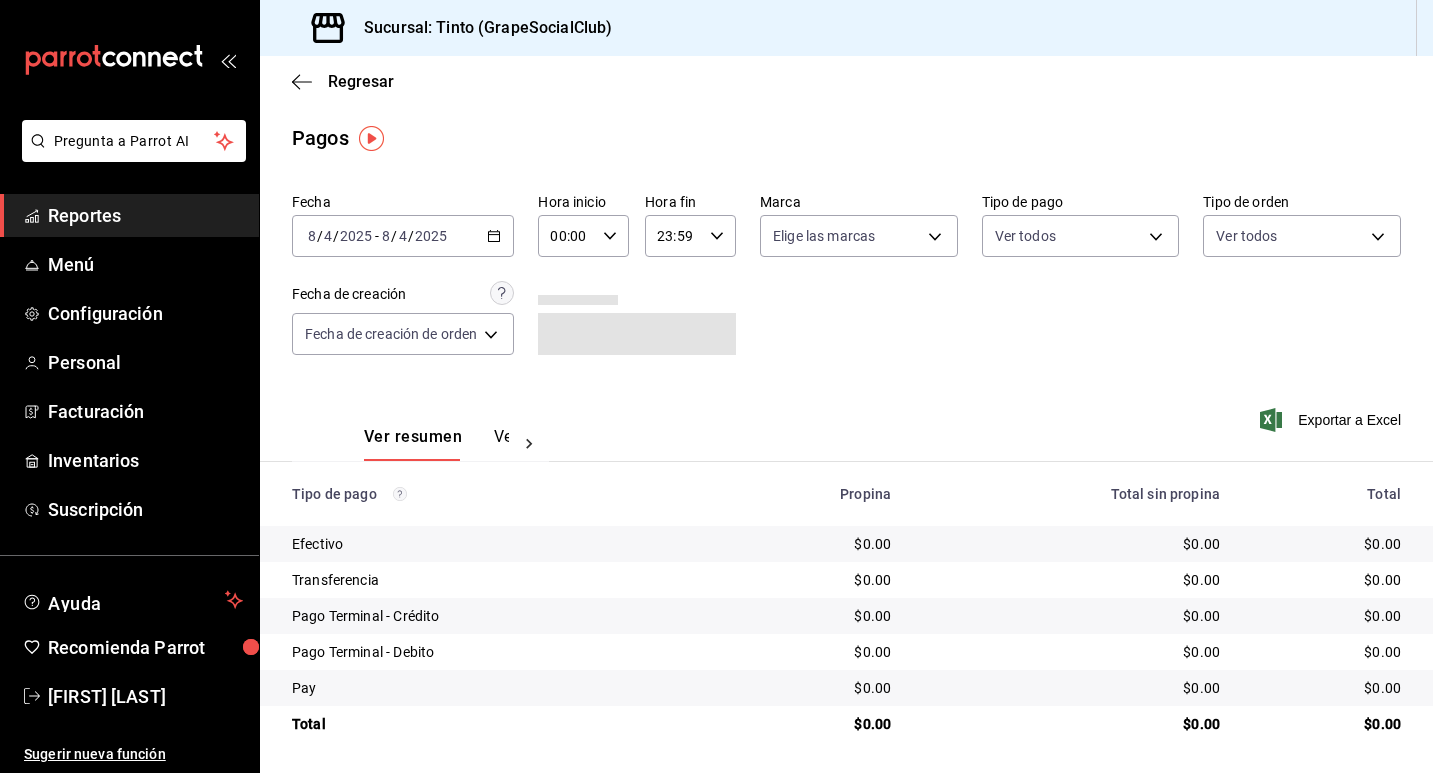 click on "[DATE] [DATE] - [DATE] [DATE]" at bounding box center (403, 236) 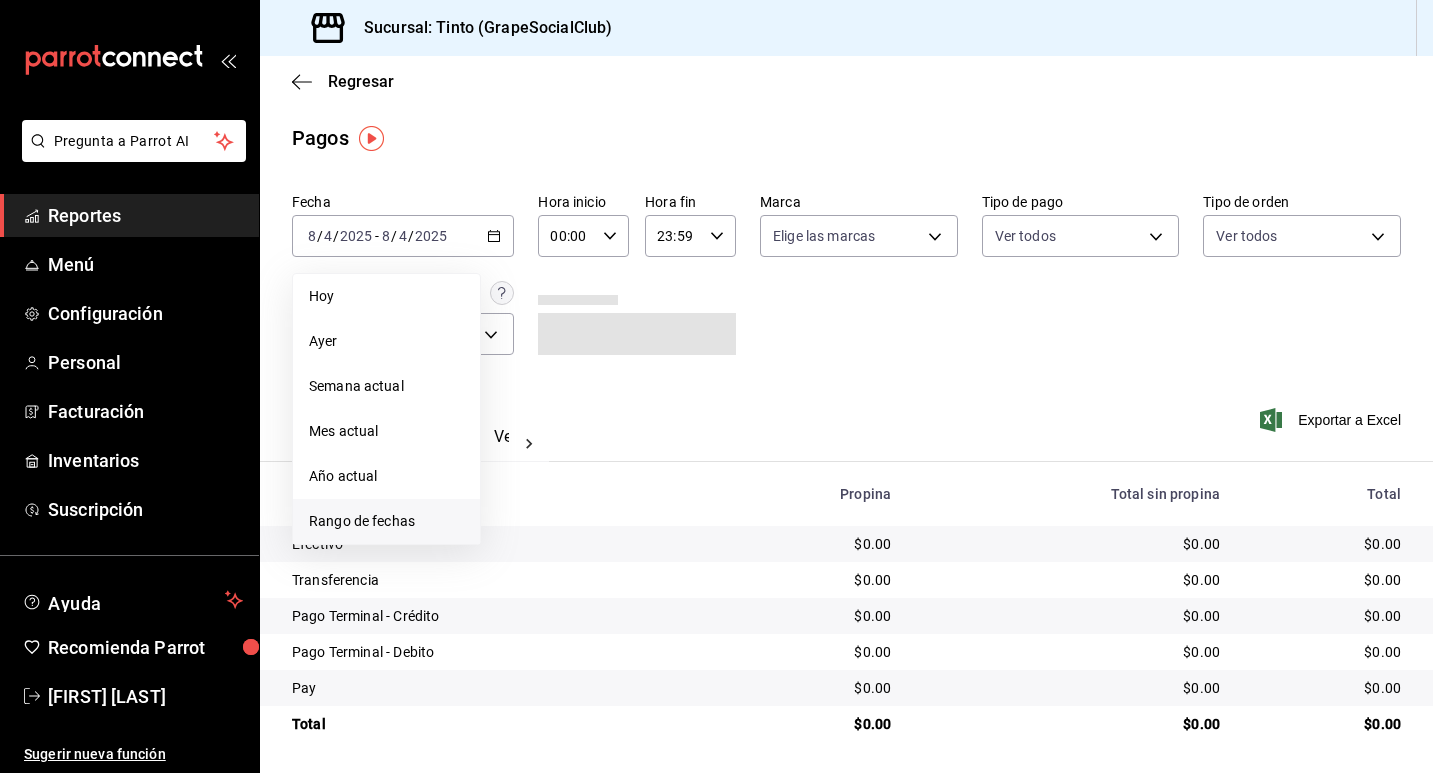 click on "Rango de fechas" at bounding box center (386, 521) 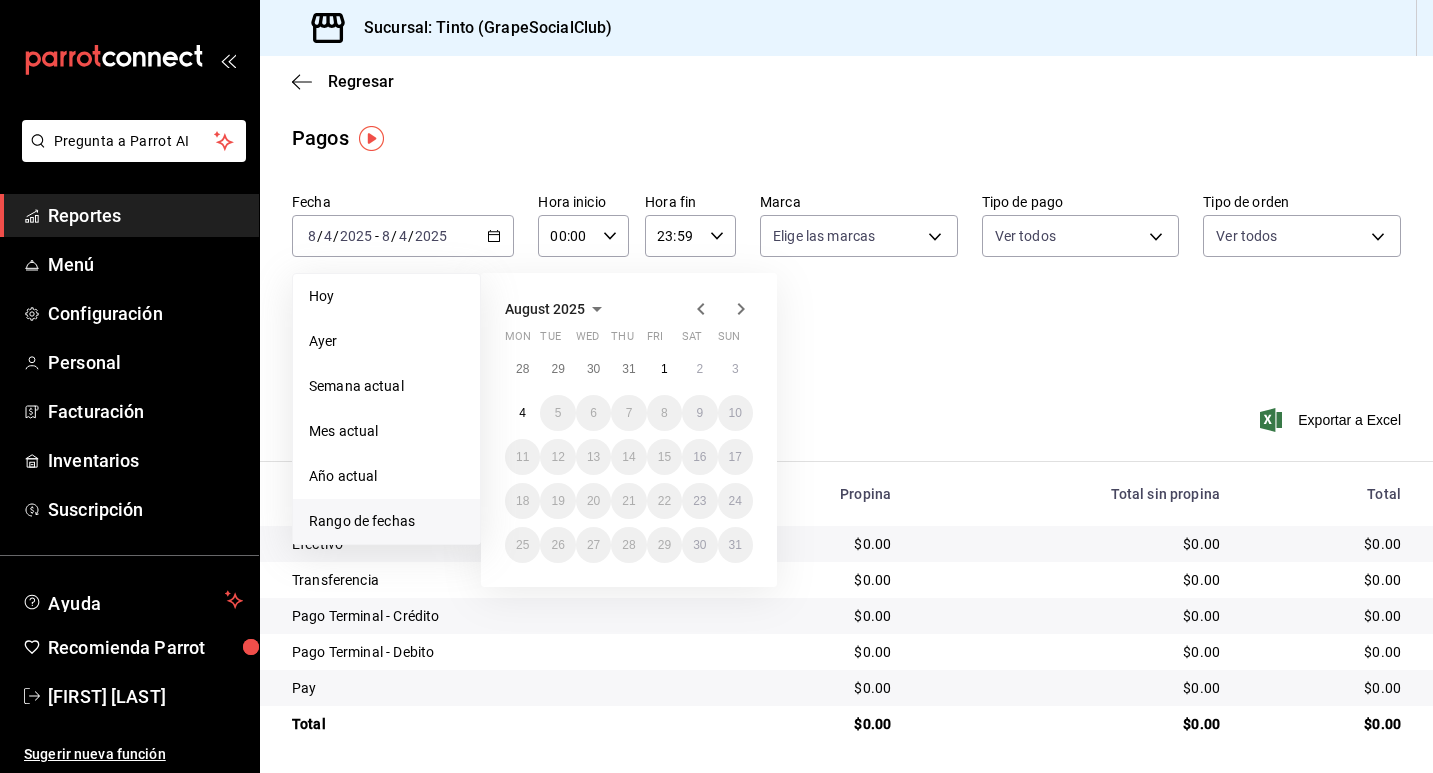 click 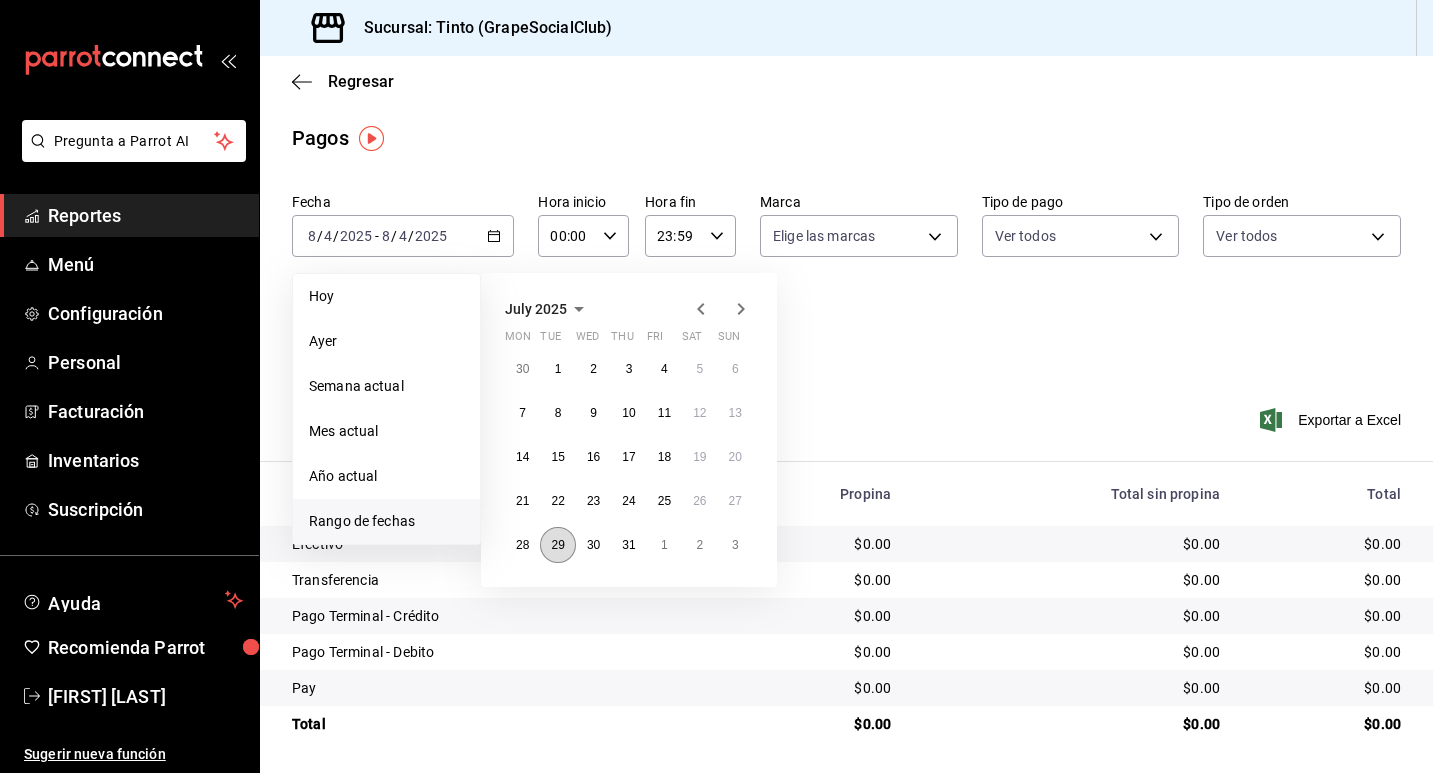 click on "29" at bounding box center [557, 545] 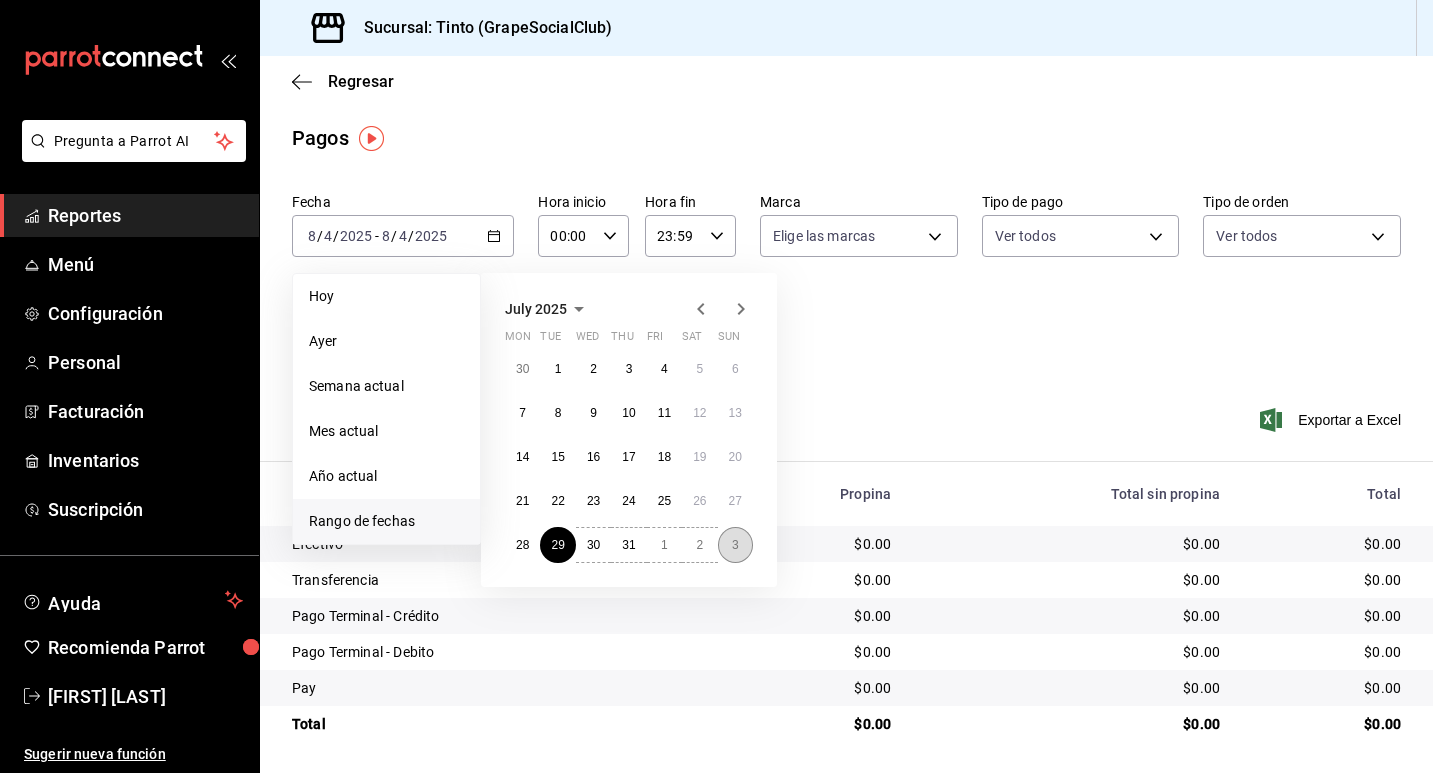 click on "3" at bounding box center [735, 545] 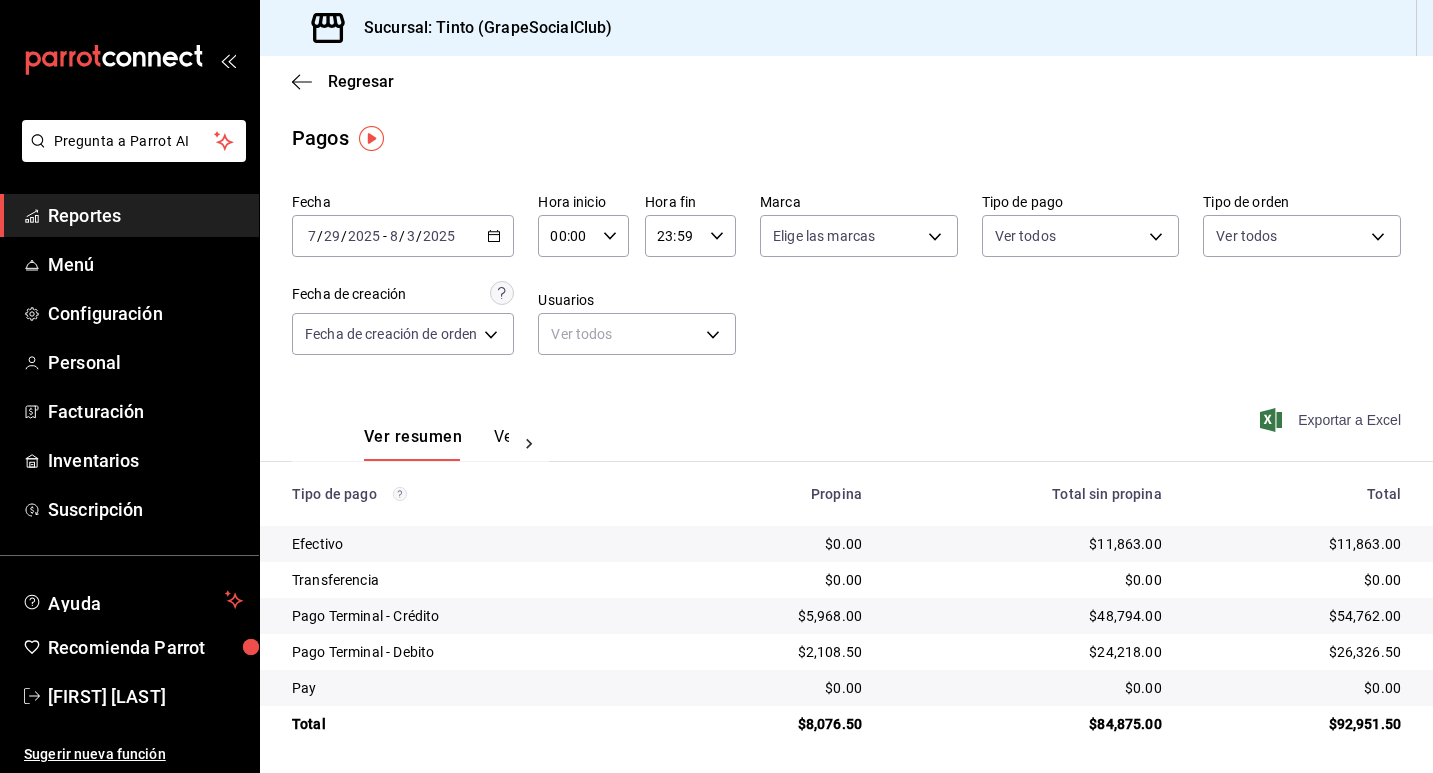 click on "Exportar a Excel" at bounding box center [1332, 420] 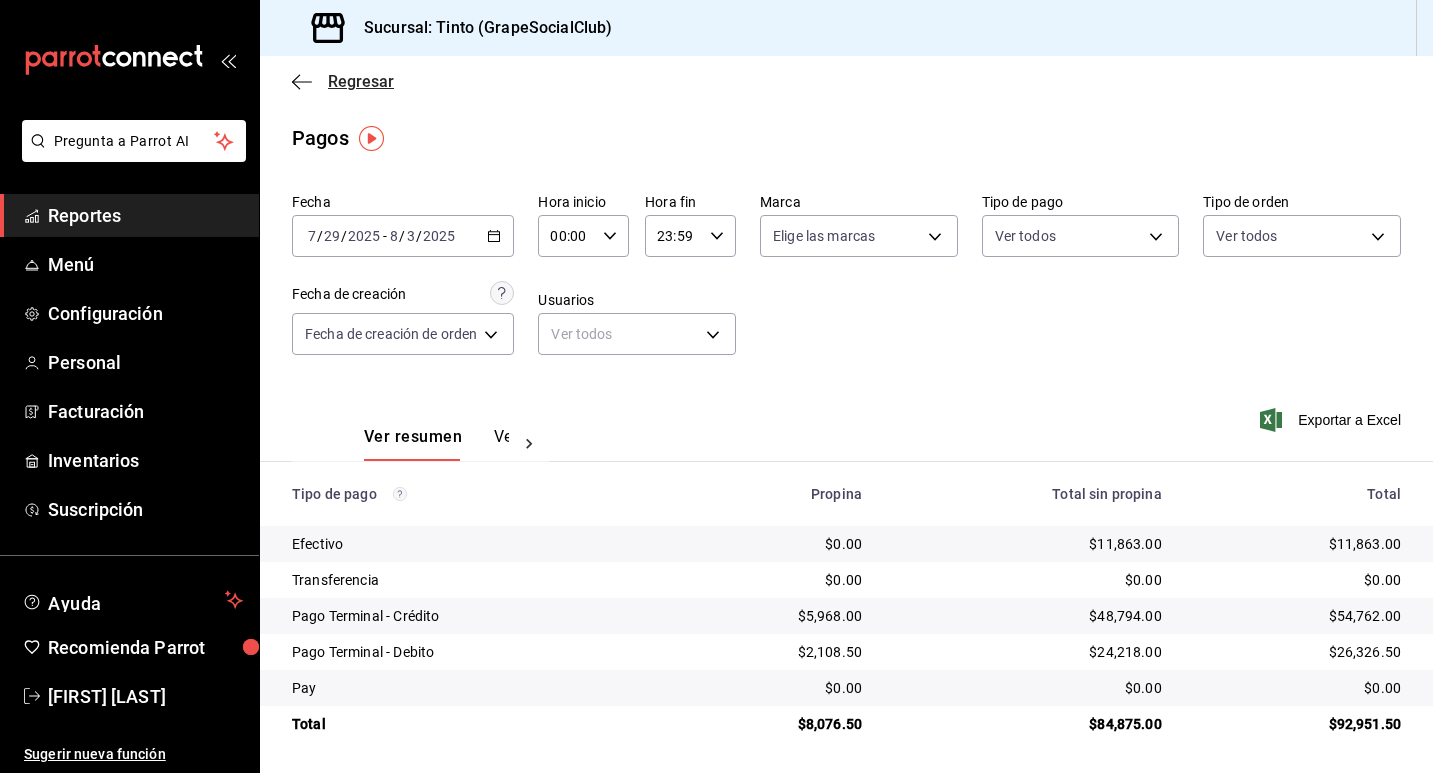 click on "Regresar" at bounding box center [343, 81] 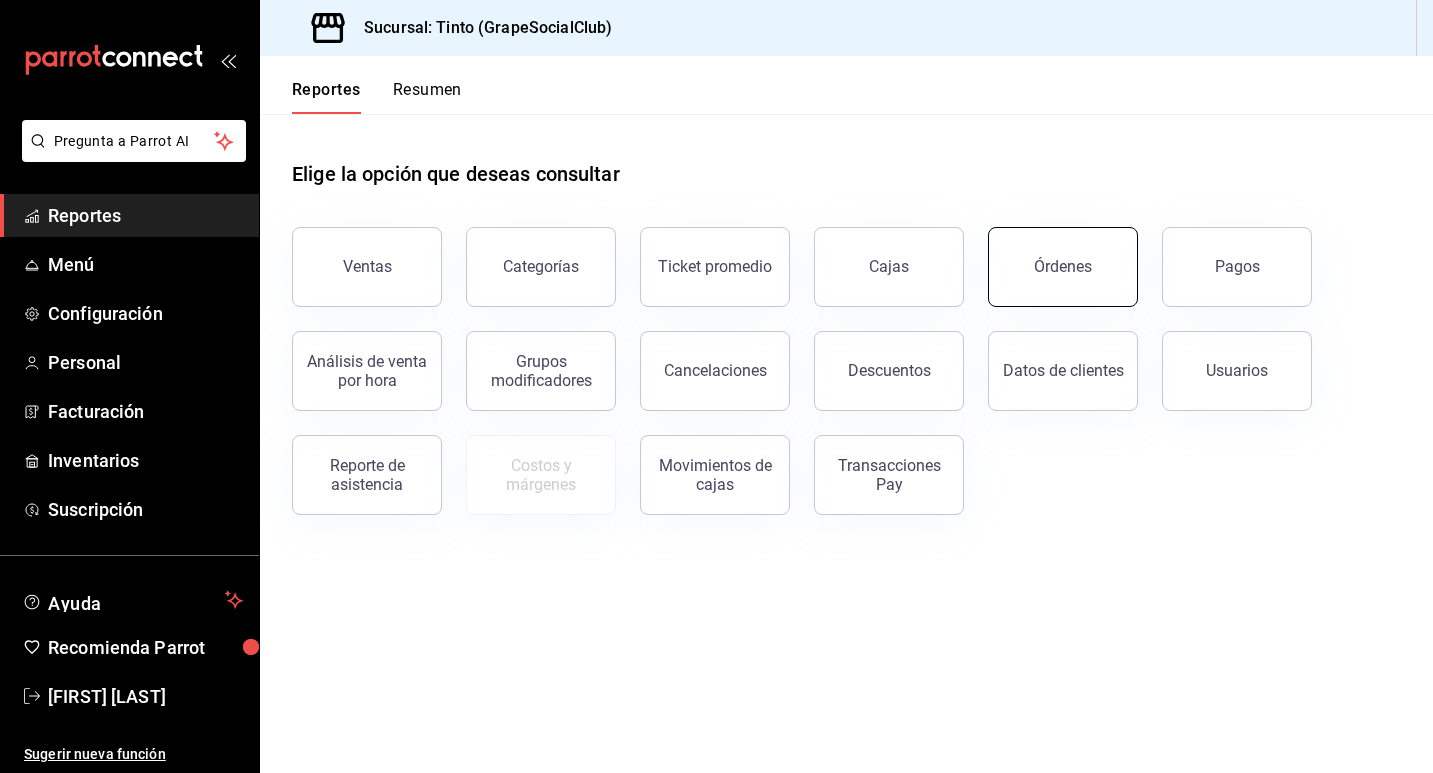 click on "Órdenes" at bounding box center (1063, 267) 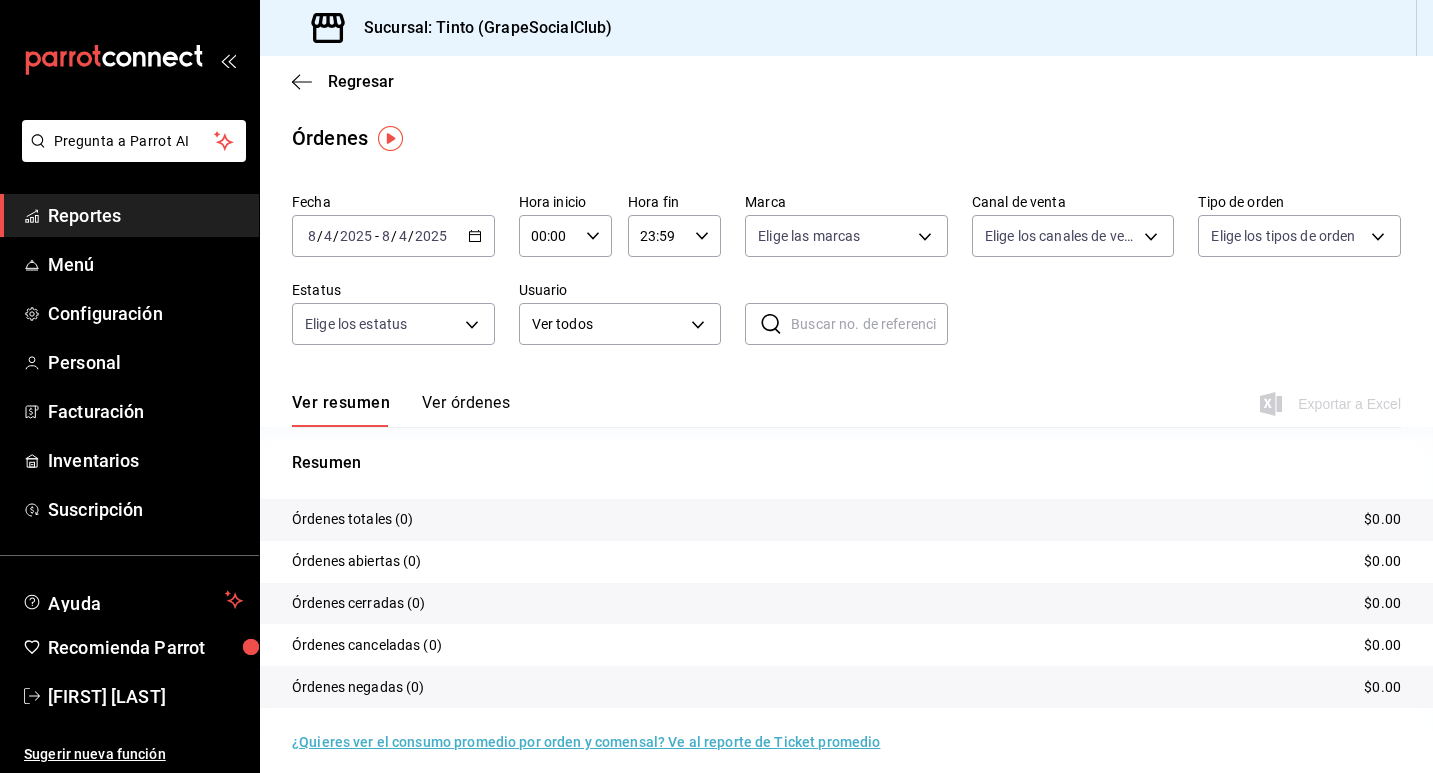 click on "[DATE] [DATE] - [DATE] [DATE]" at bounding box center (393, 236) 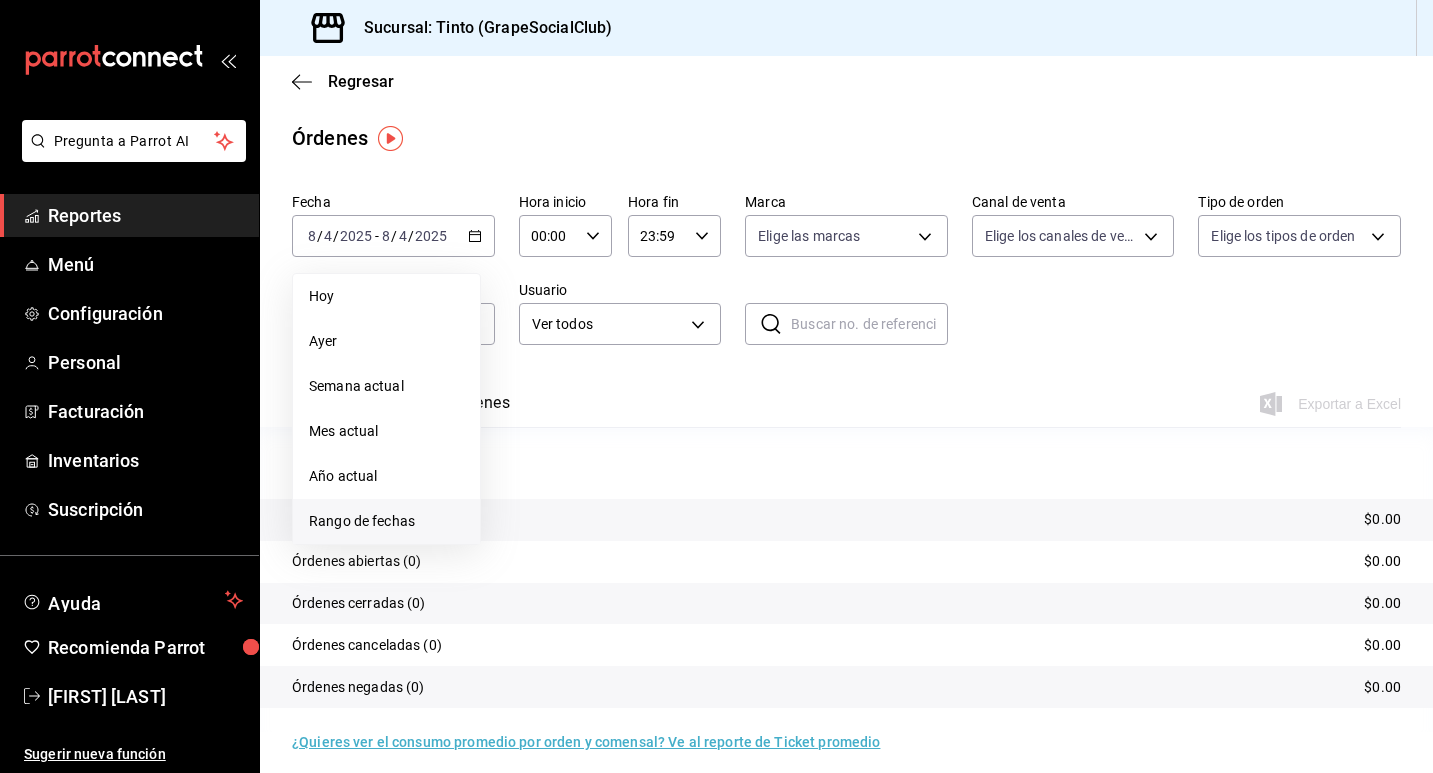 click on "Rango de fechas" at bounding box center (386, 521) 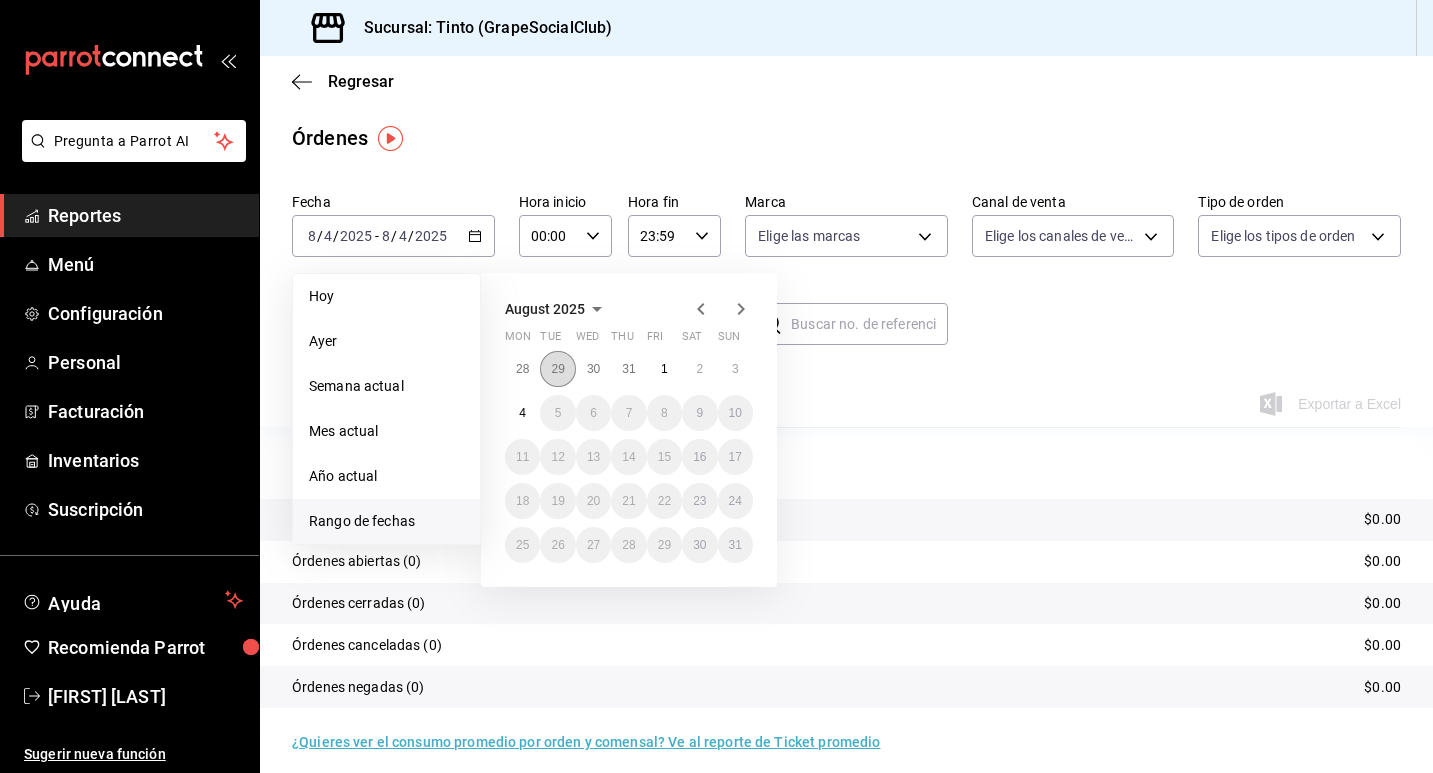 click on "29" at bounding box center [557, 369] 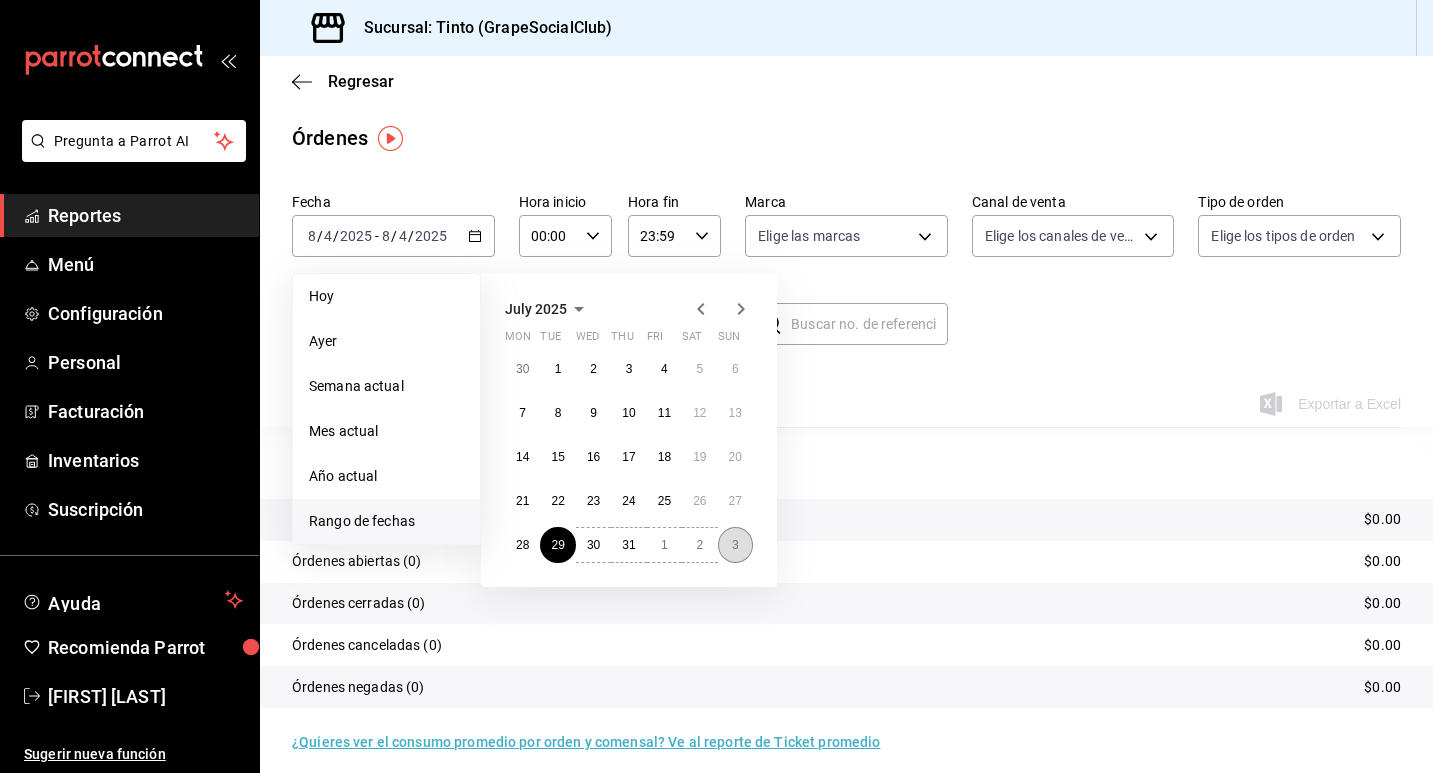 click on "3" at bounding box center (735, 545) 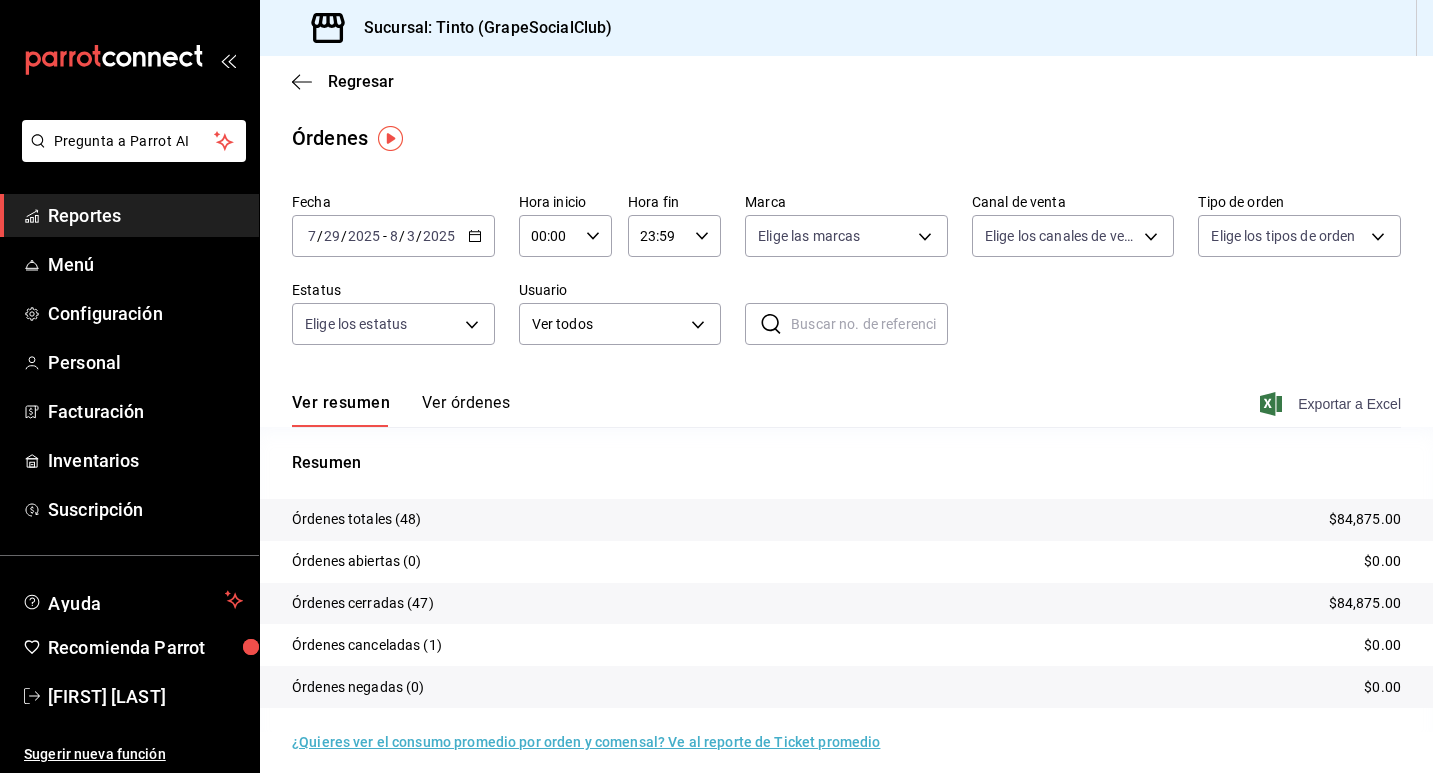 click on "Exportar a Excel" at bounding box center [1332, 404] 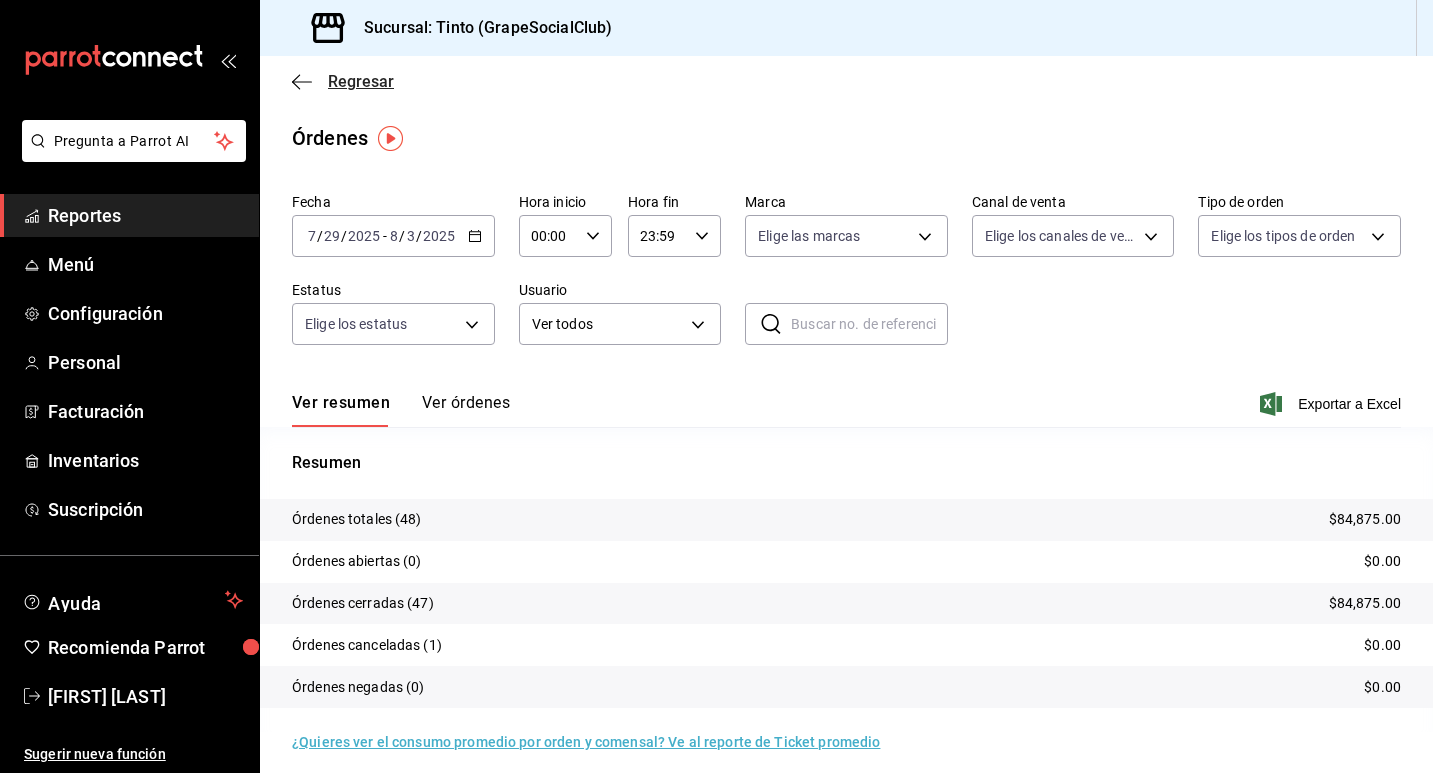 click 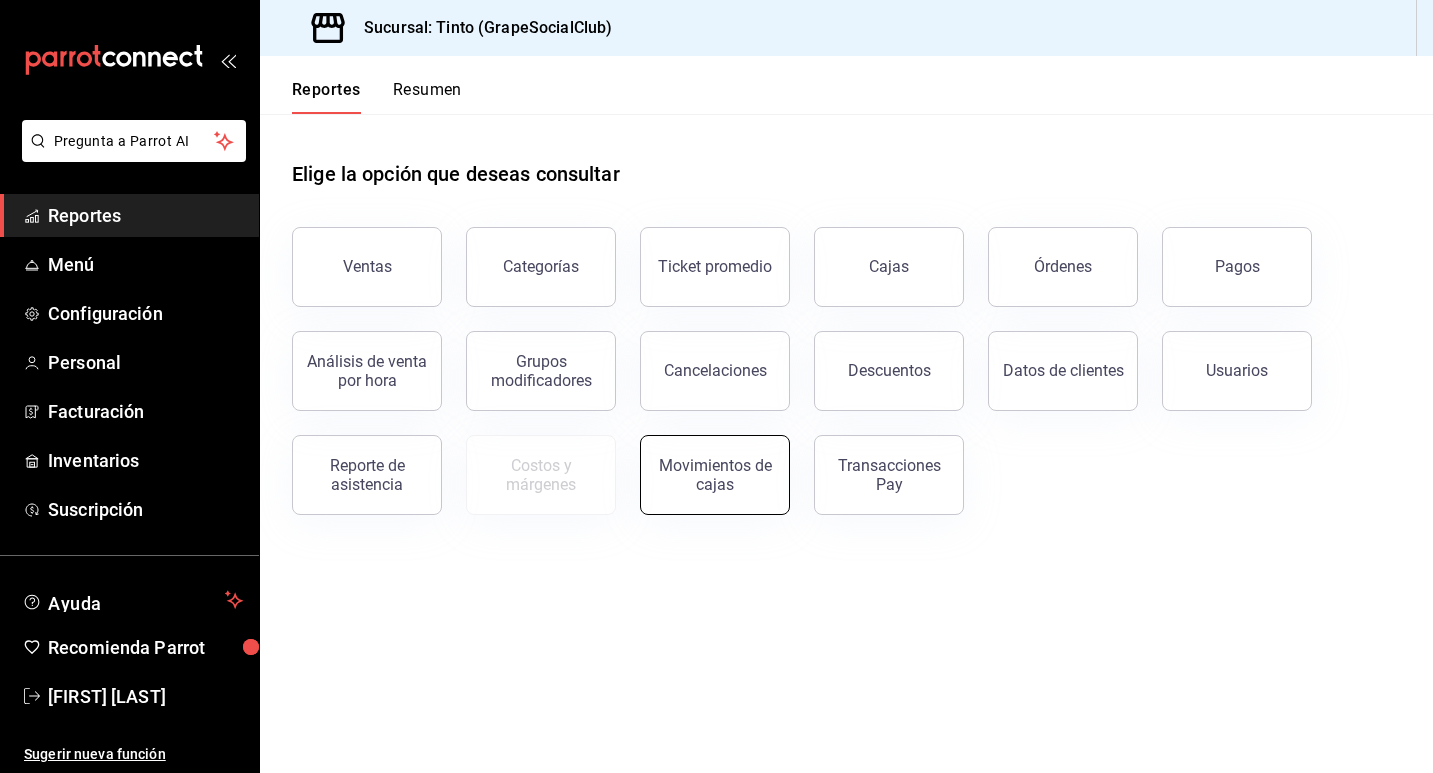 click on "Movimientos de cajas" at bounding box center (715, 475) 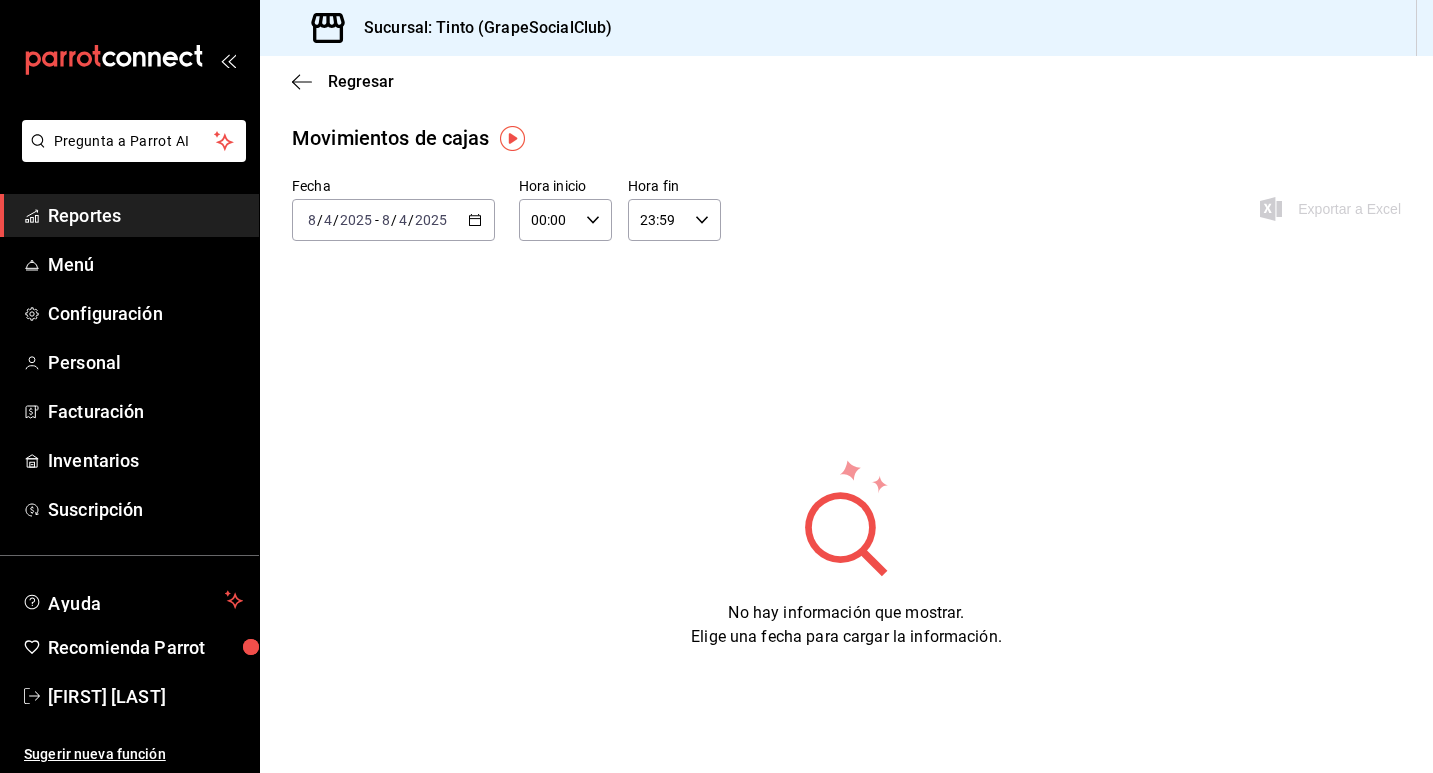 click 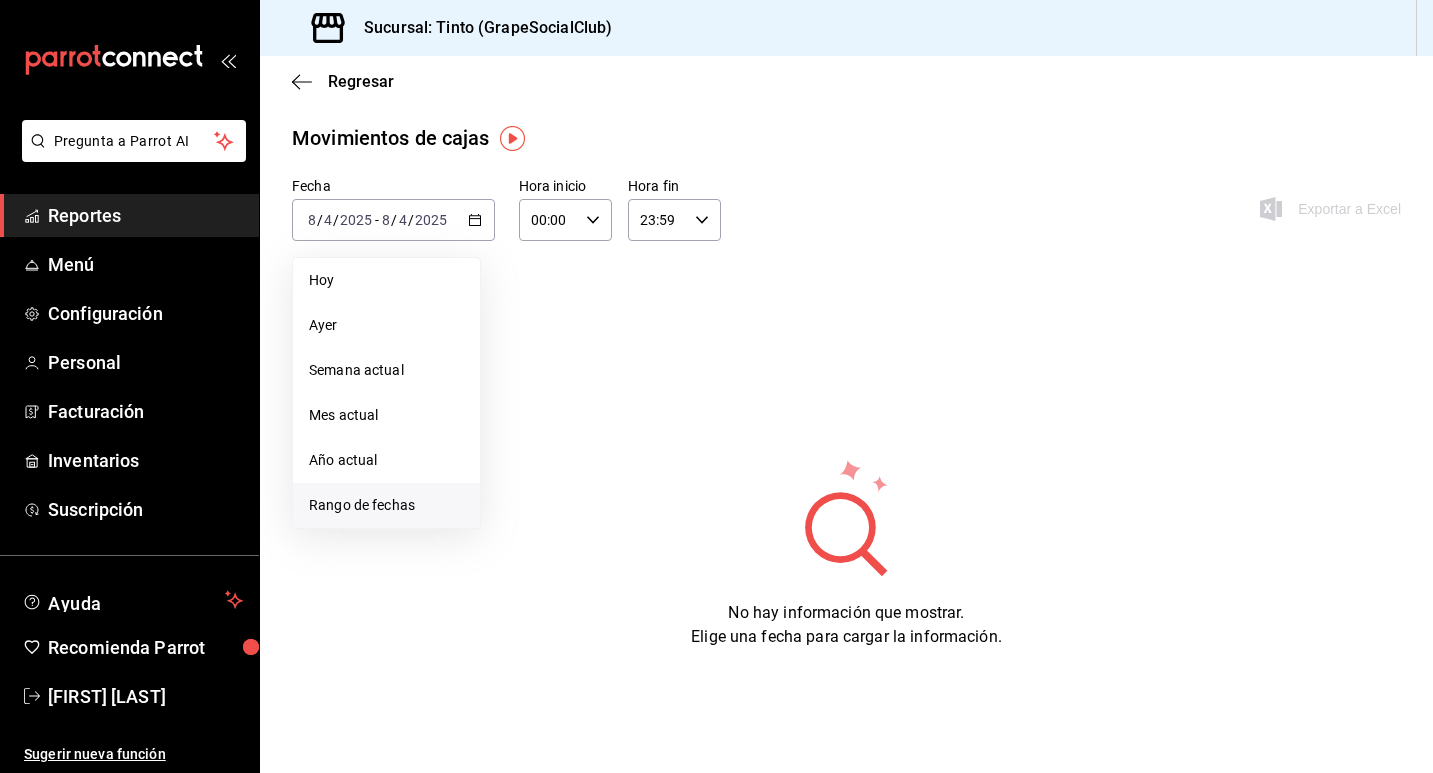 click on "Rango de fechas" at bounding box center [386, 505] 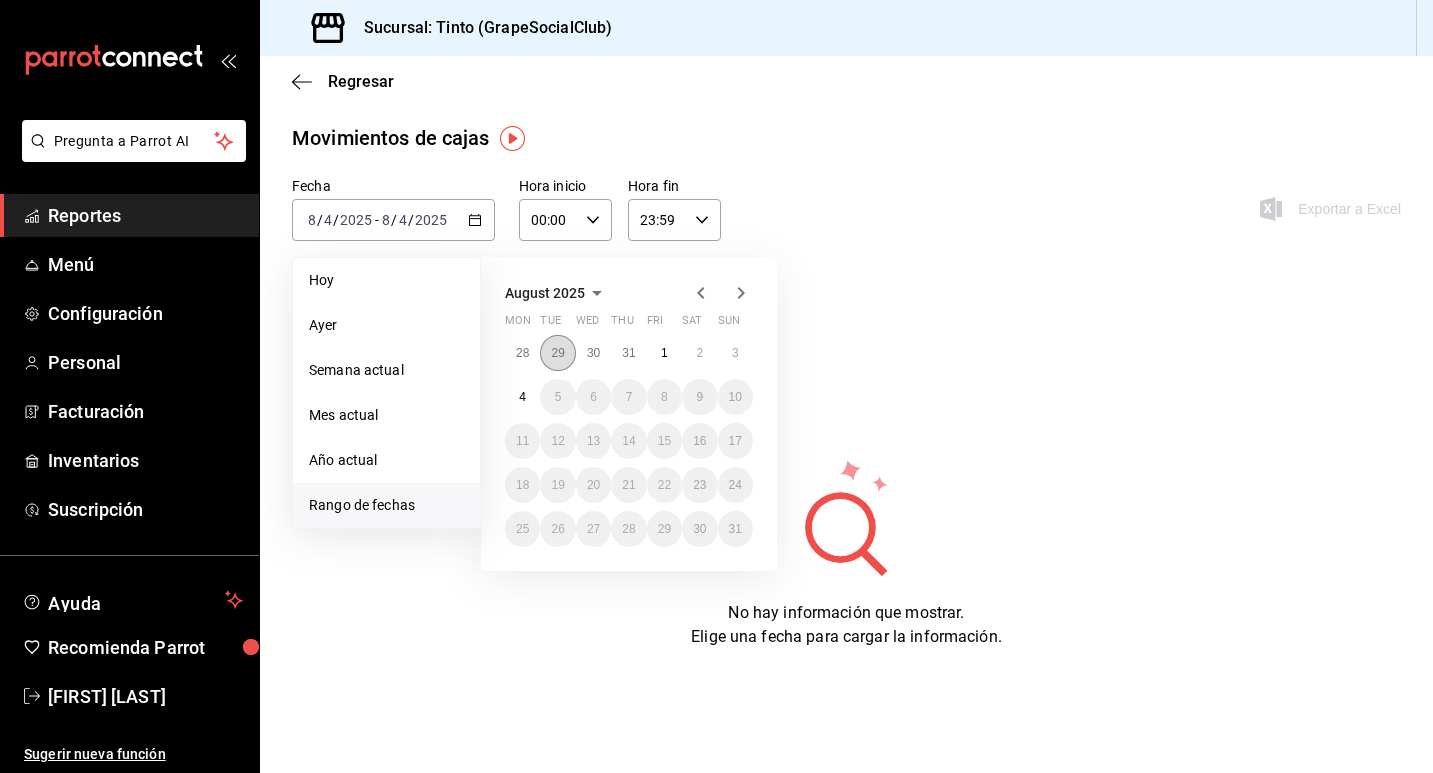 click on "29" at bounding box center [557, 353] 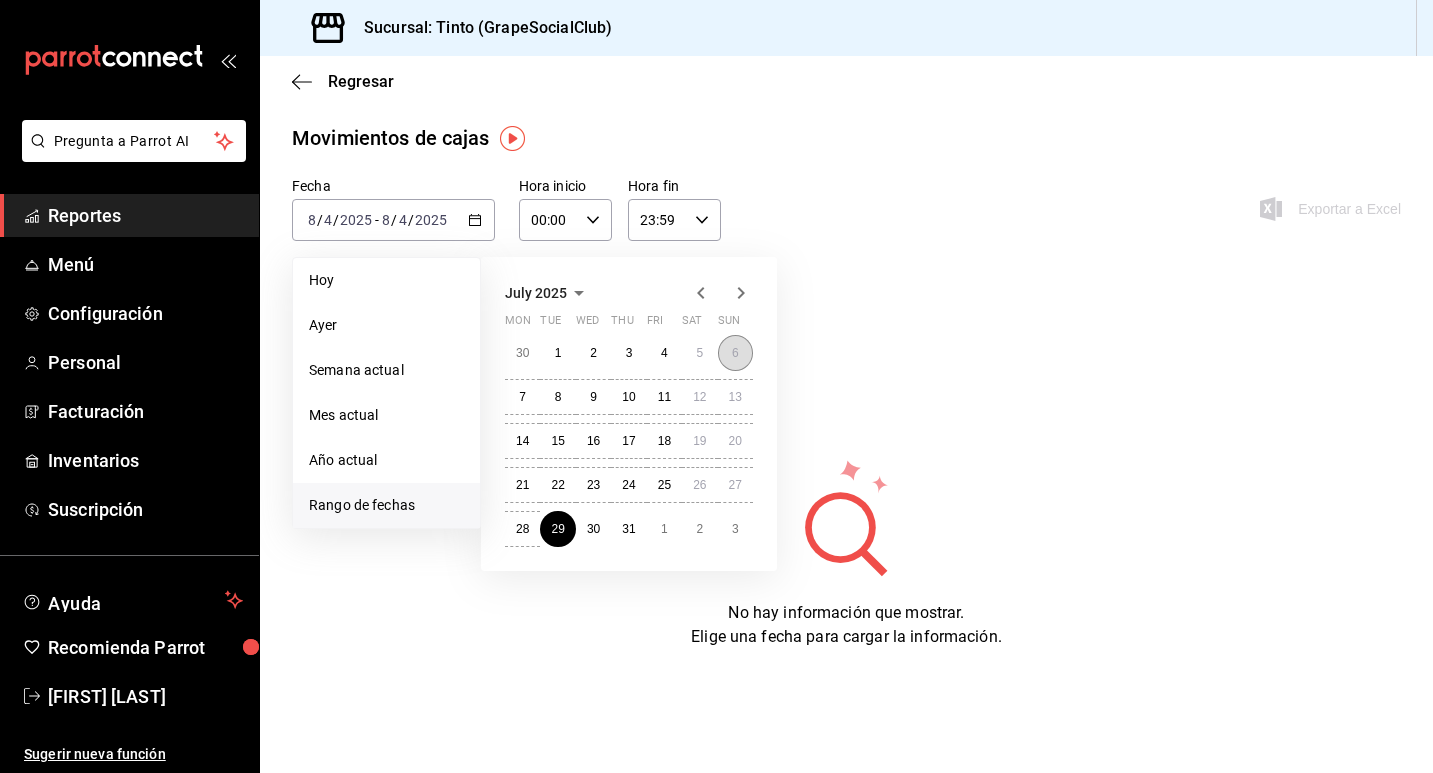 click on "6" at bounding box center [735, 353] 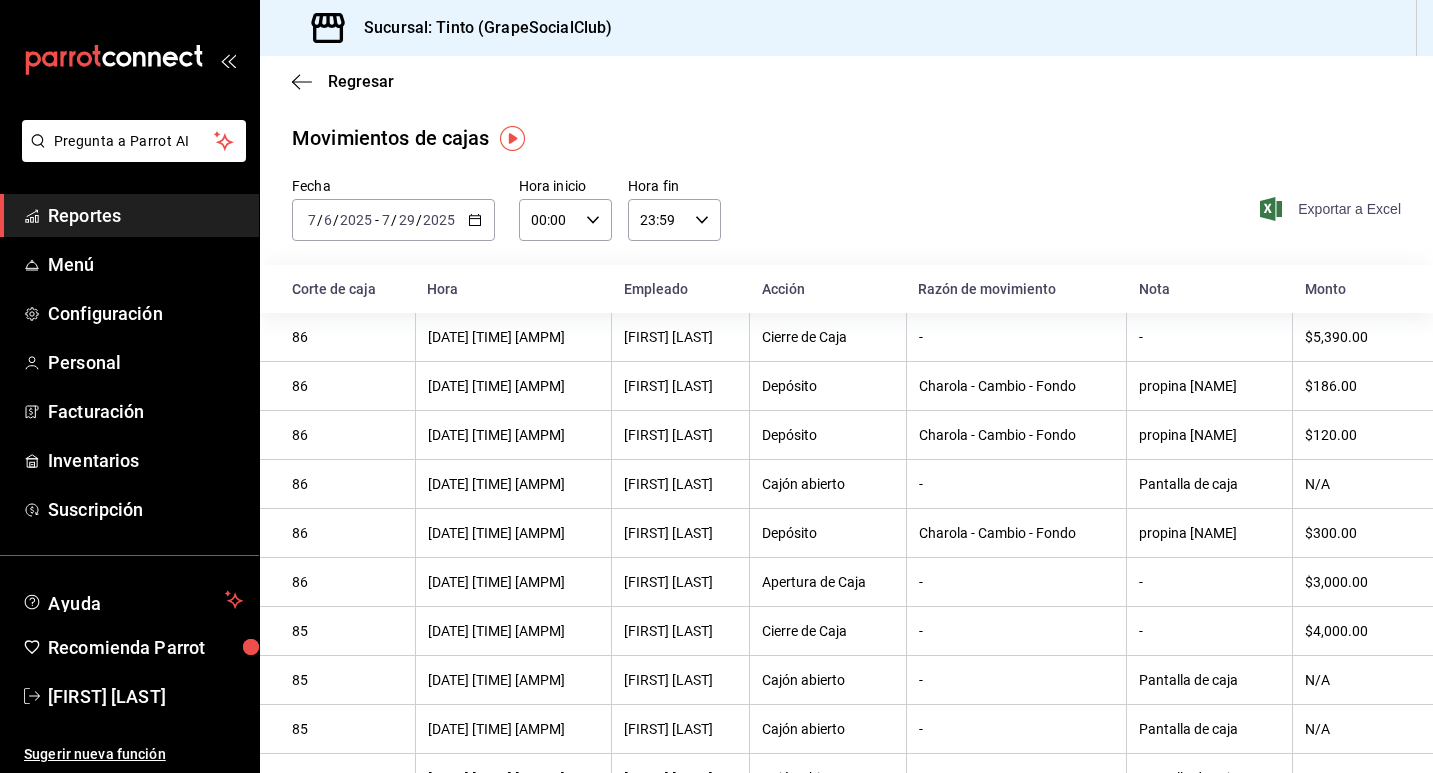 click on "Exportar a Excel" at bounding box center [1332, 209] 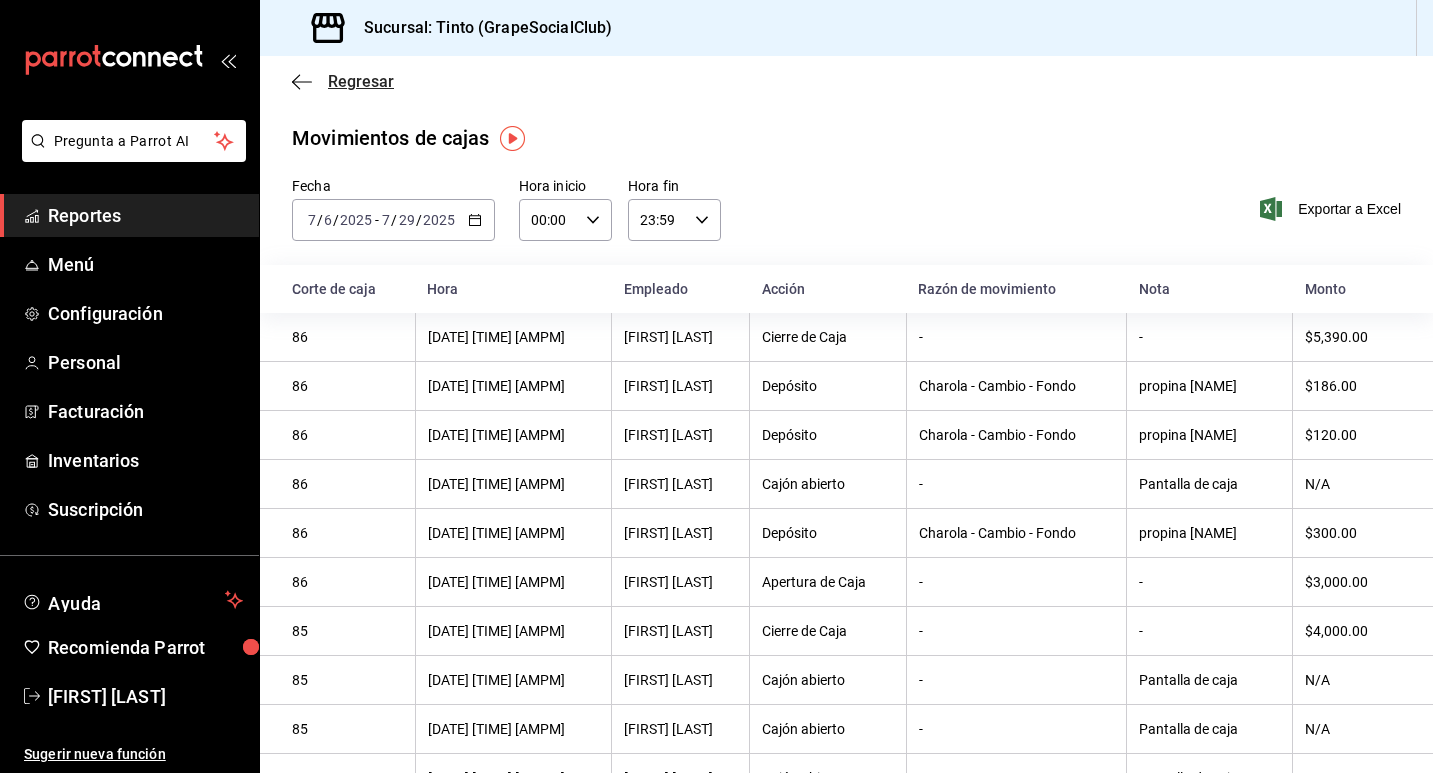 click on "Regresar" at bounding box center (361, 81) 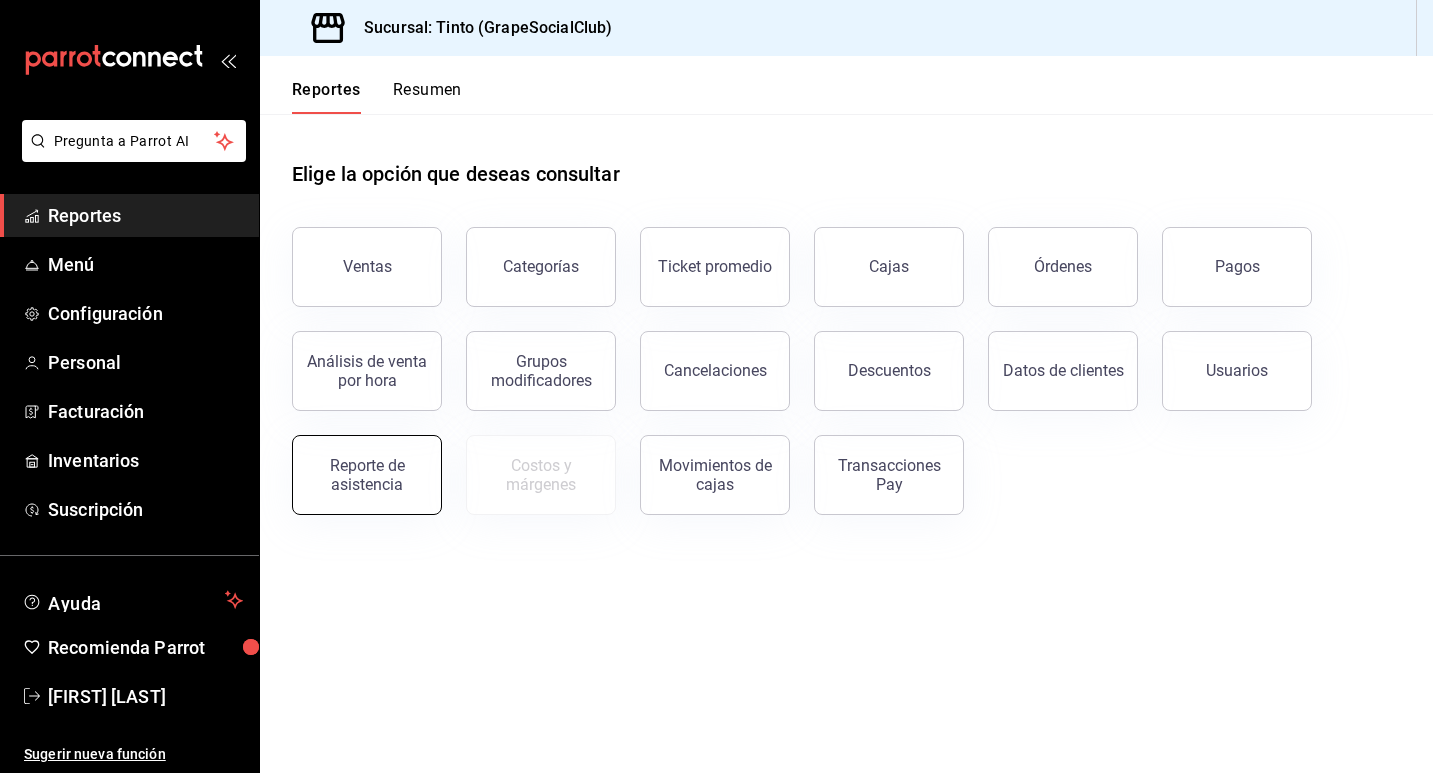 click on "Reporte de asistencia" at bounding box center [367, 475] 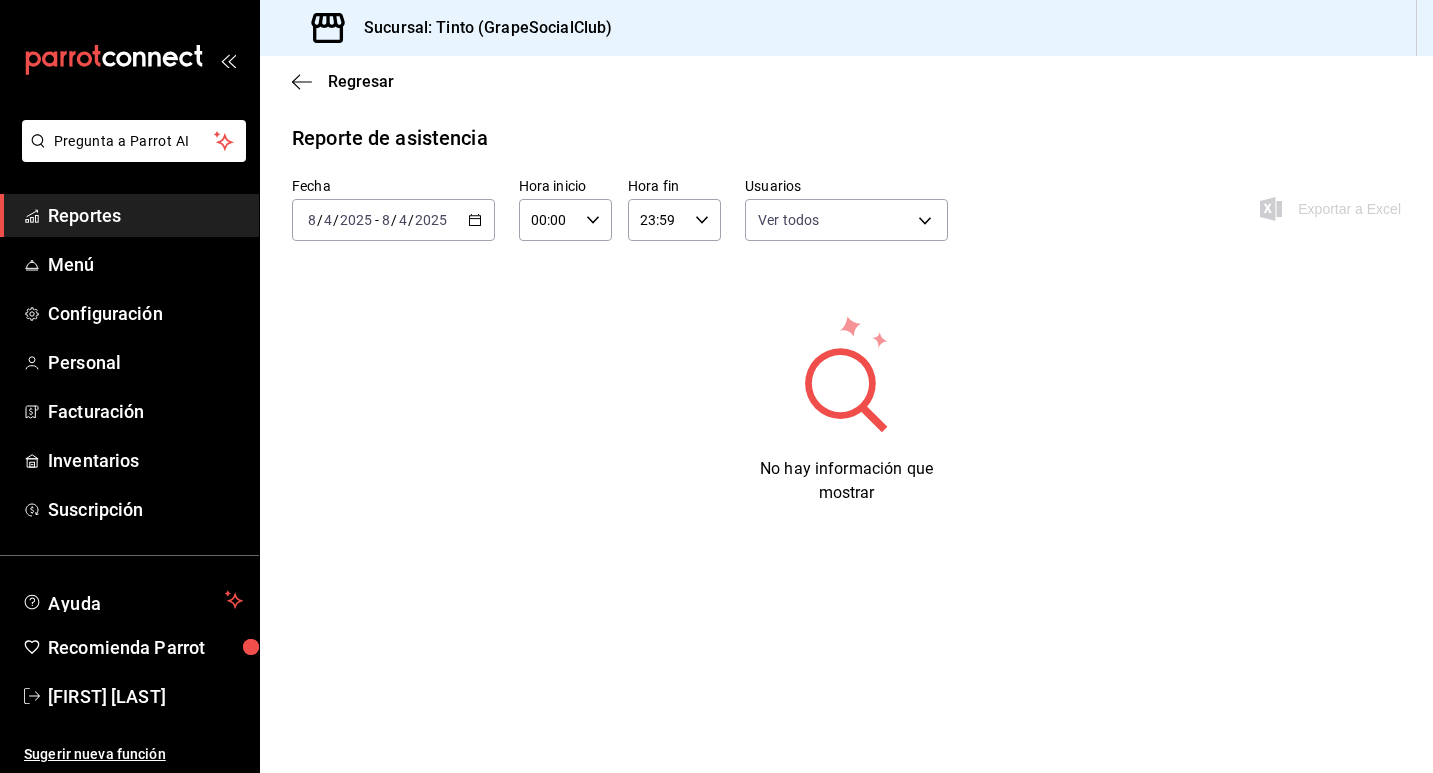 click 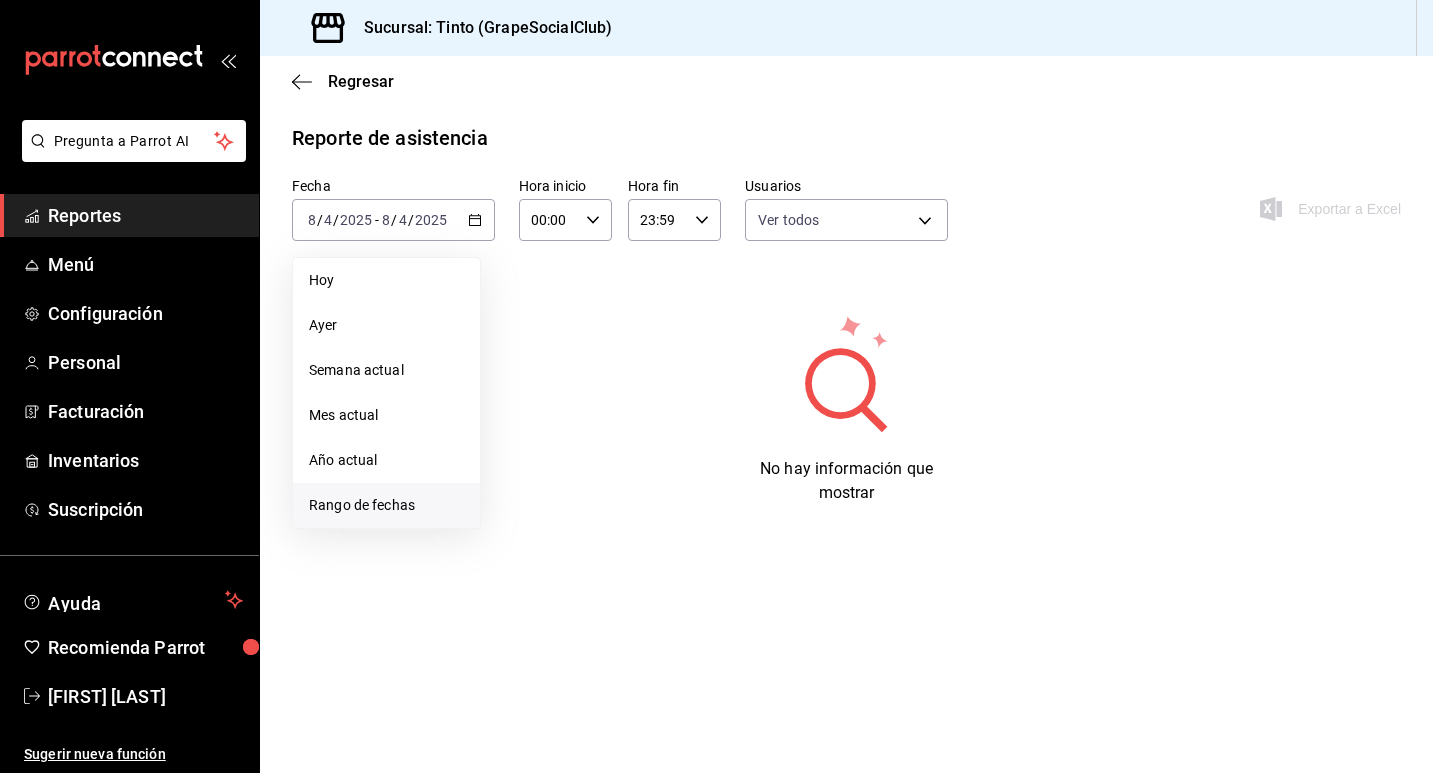 click on "Rango de fechas" at bounding box center [386, 505] 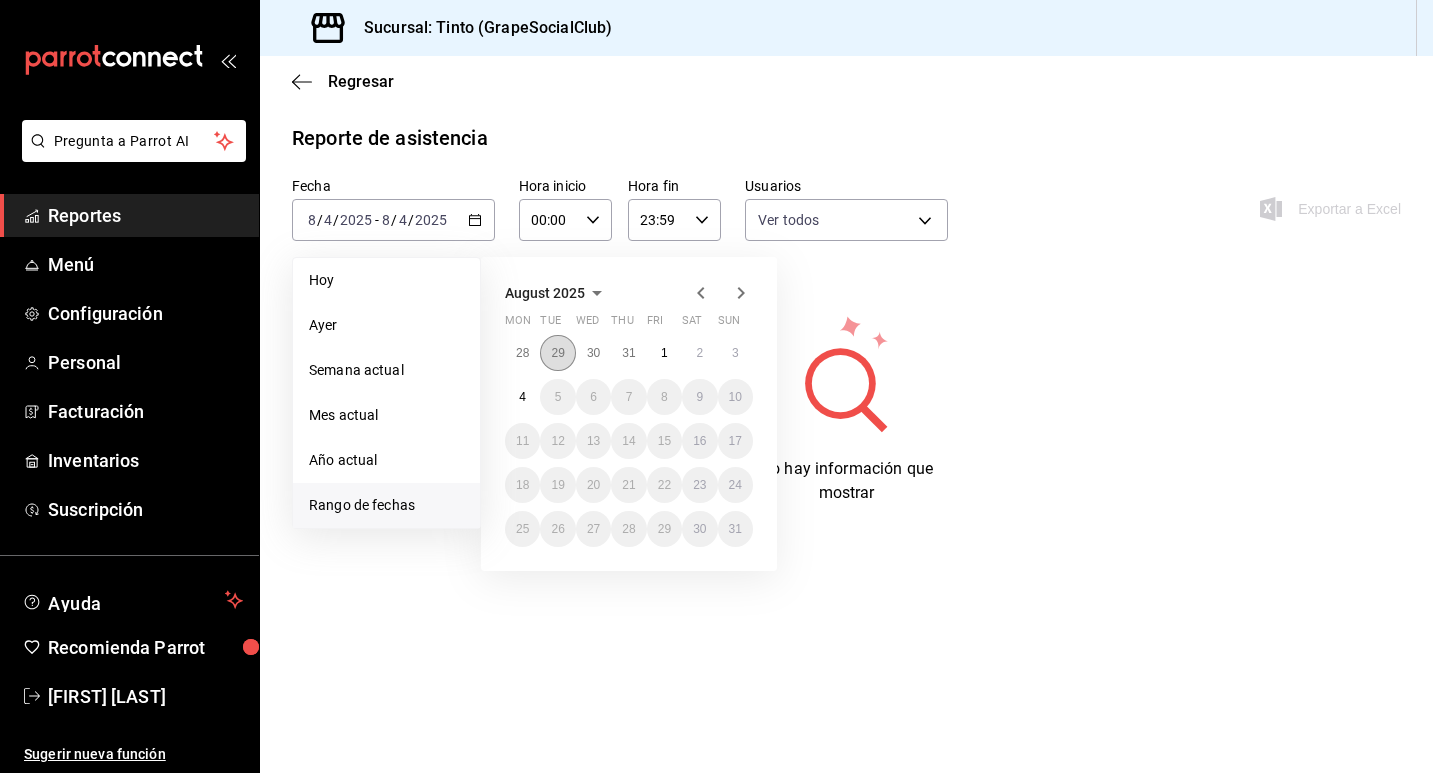 click on "29" at bounding box center [557, 353] 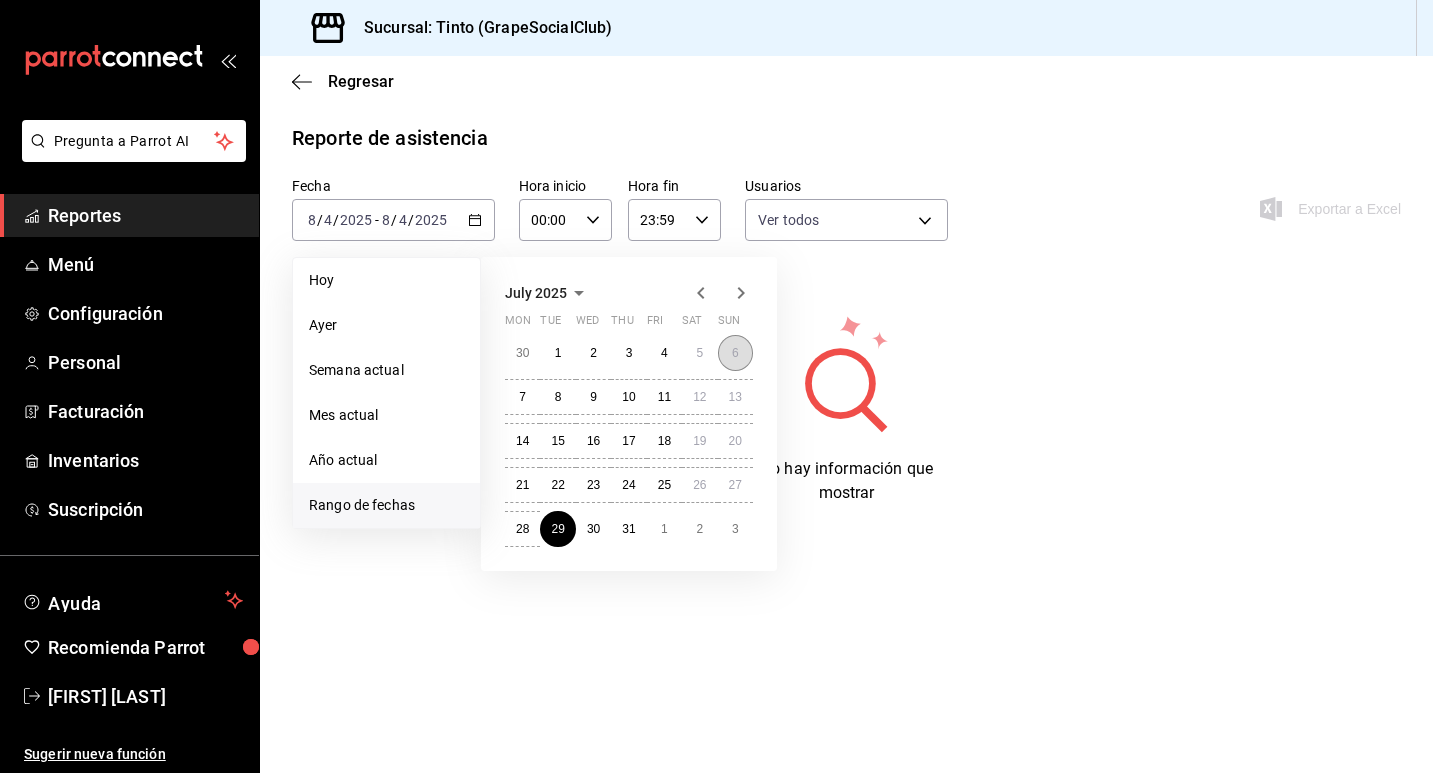 click on "6" at bounding box center [735, 353] 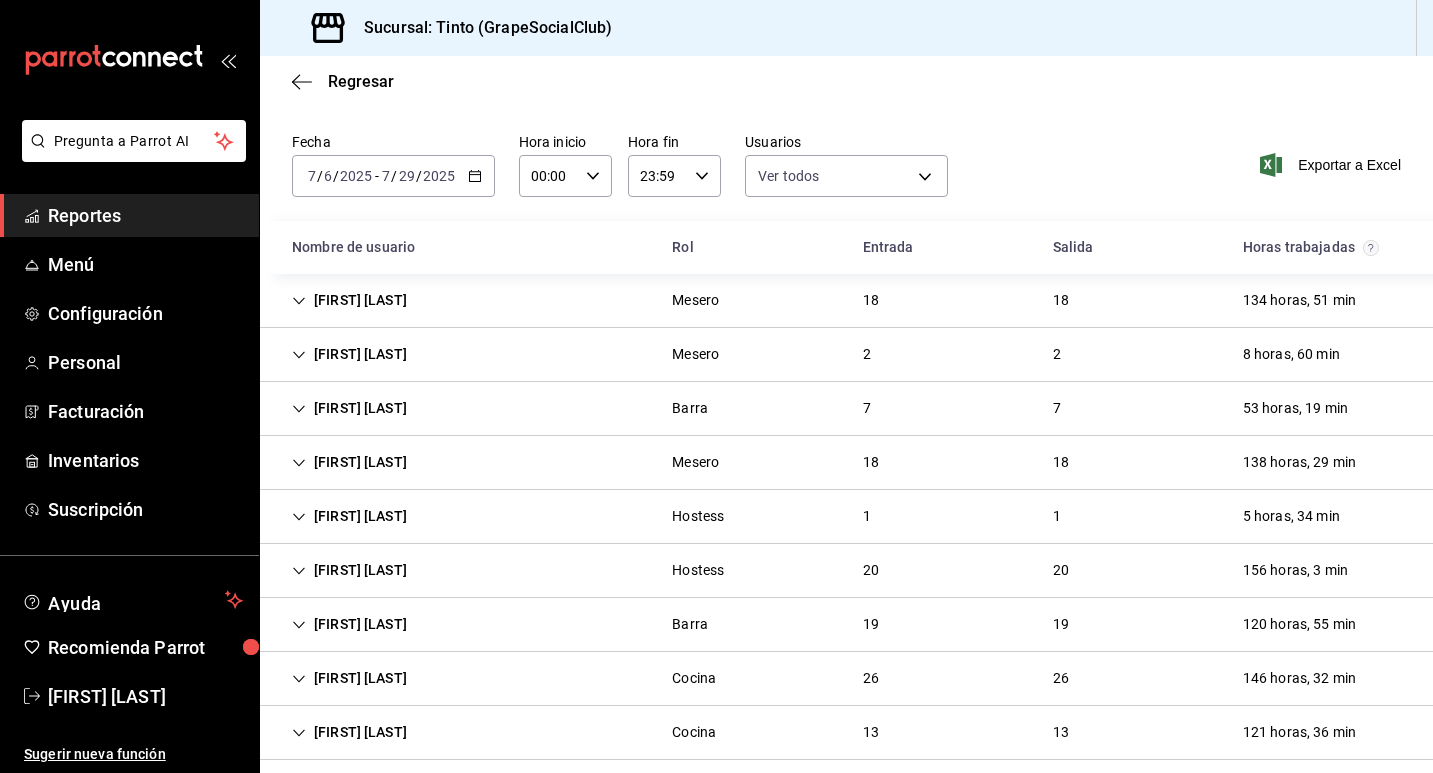 scroll, scrollTop: 49, scrollLeft: 0, axis: vertical 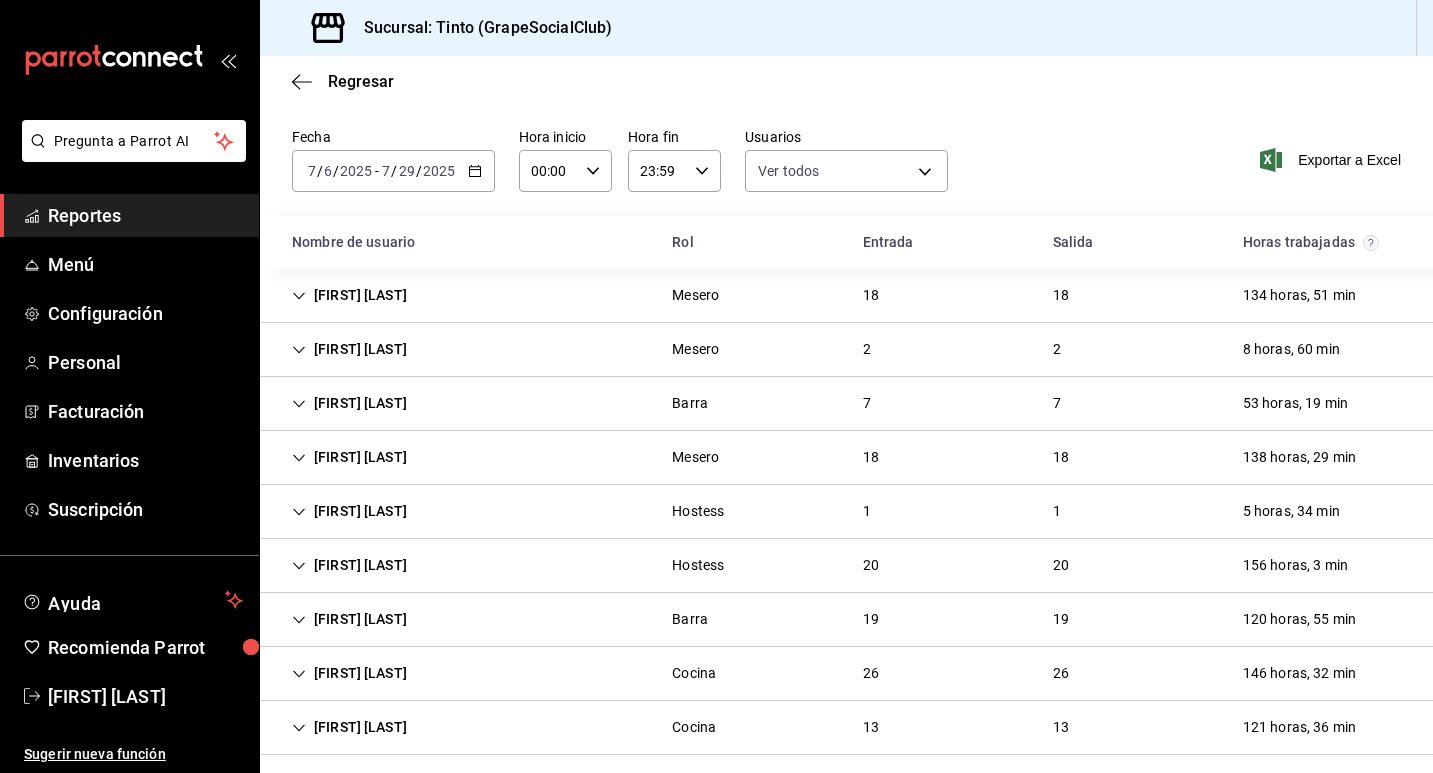 click 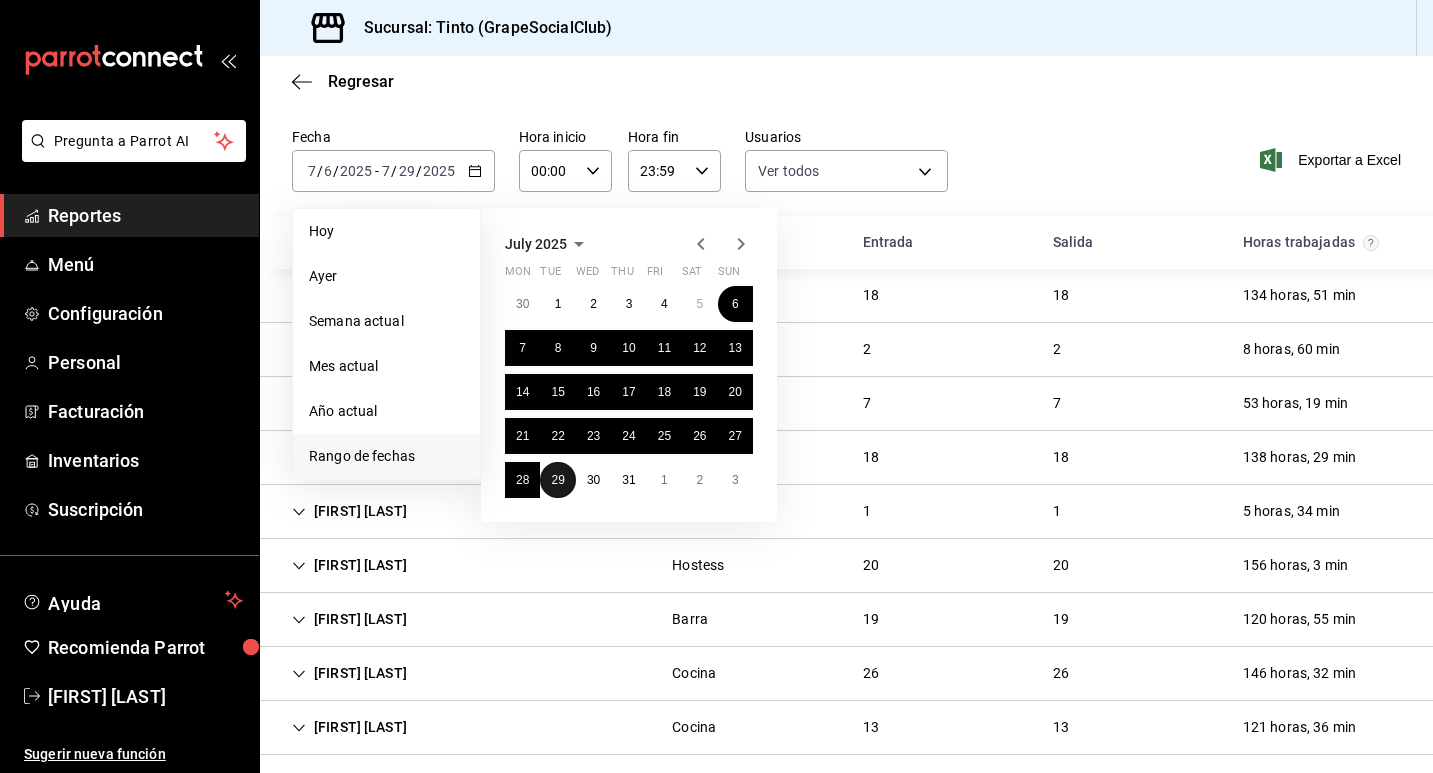click on "29" at bounding box center [557, 480] 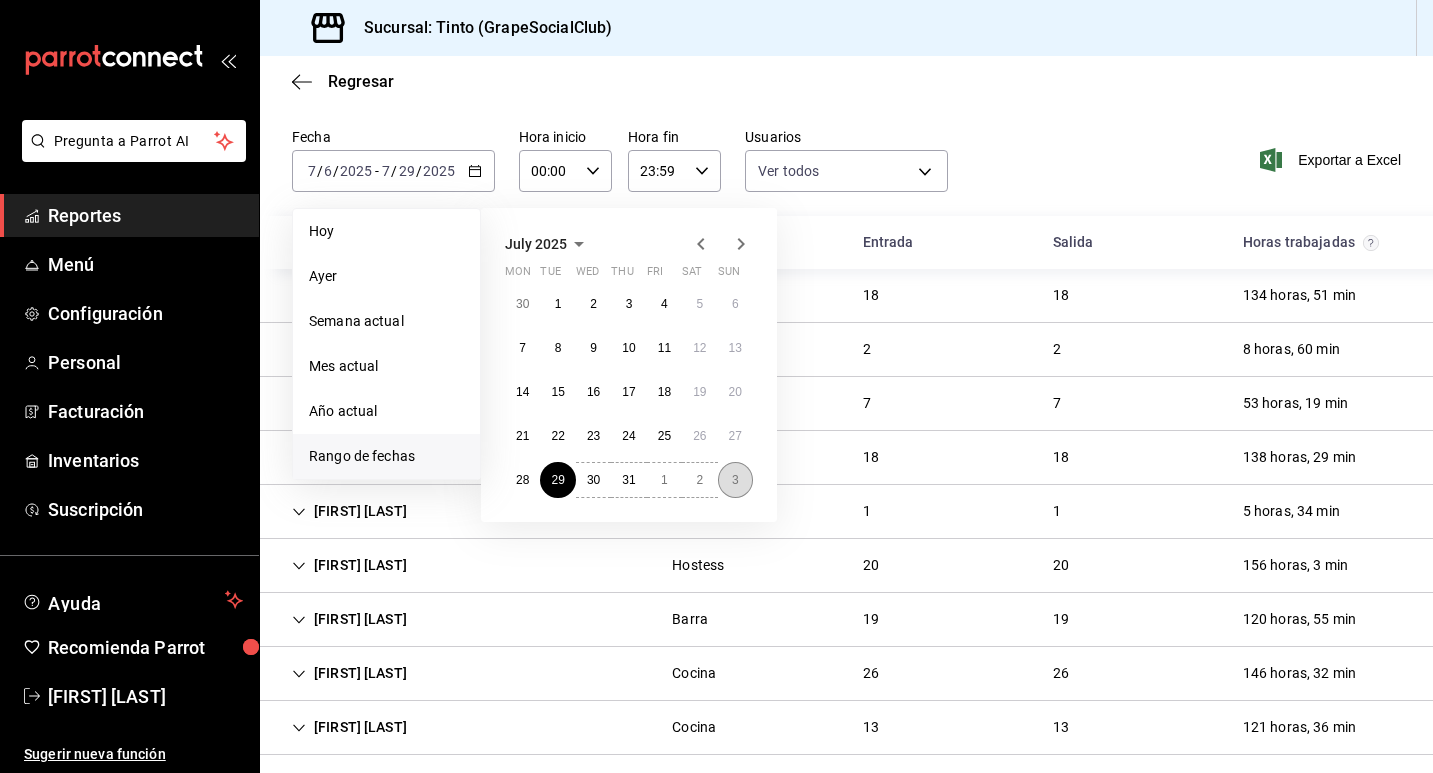 click on "3" at bounding box center (735, 480) 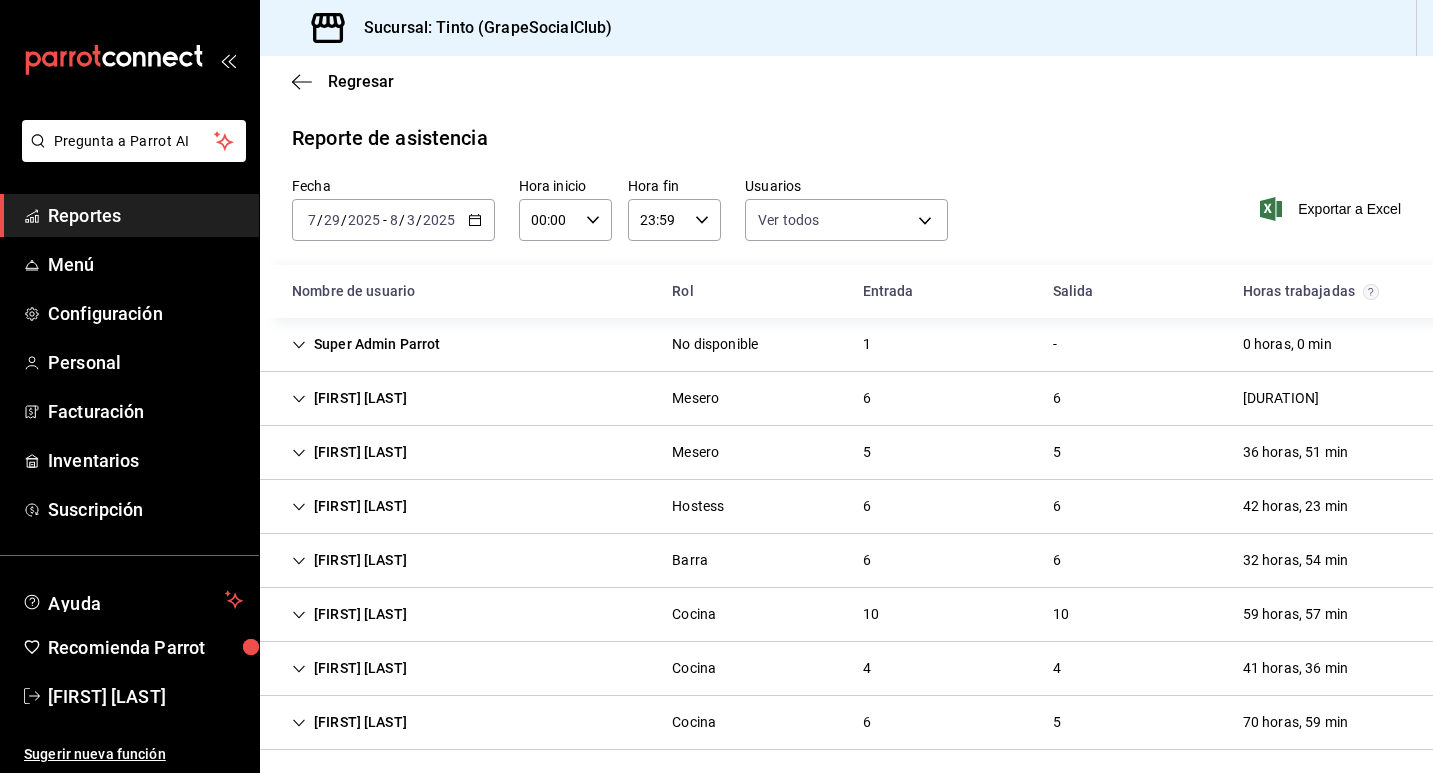 scroll, scrollTop: 9, scrollLeft: 0, axis: vertical 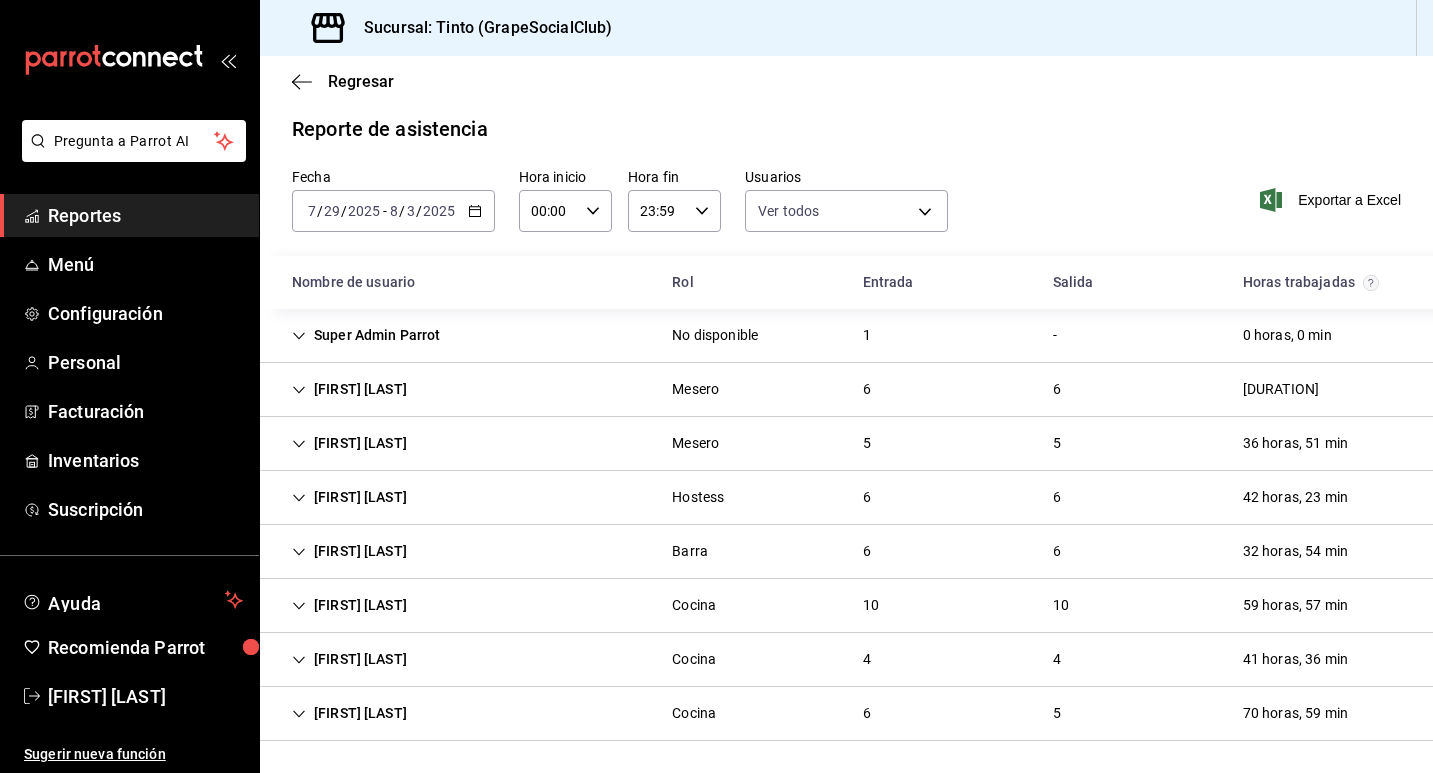 click on "[FIRST] [LAST] [ROLE] [NUMBER] [NUMBER] [DURATION]" at bounding box center [846, 498] 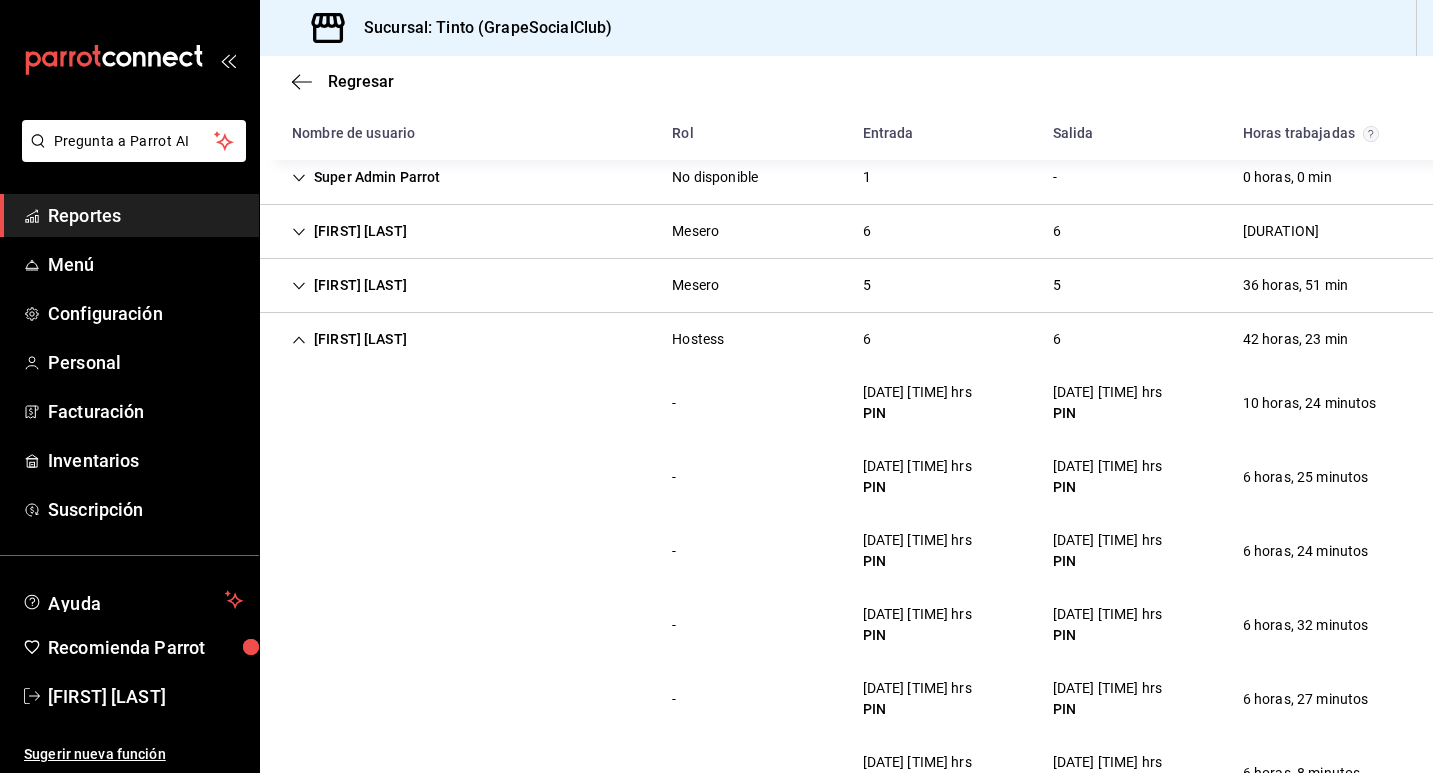 scroll, scrollTop: 165, scrollLeft: 0, axis: vertical 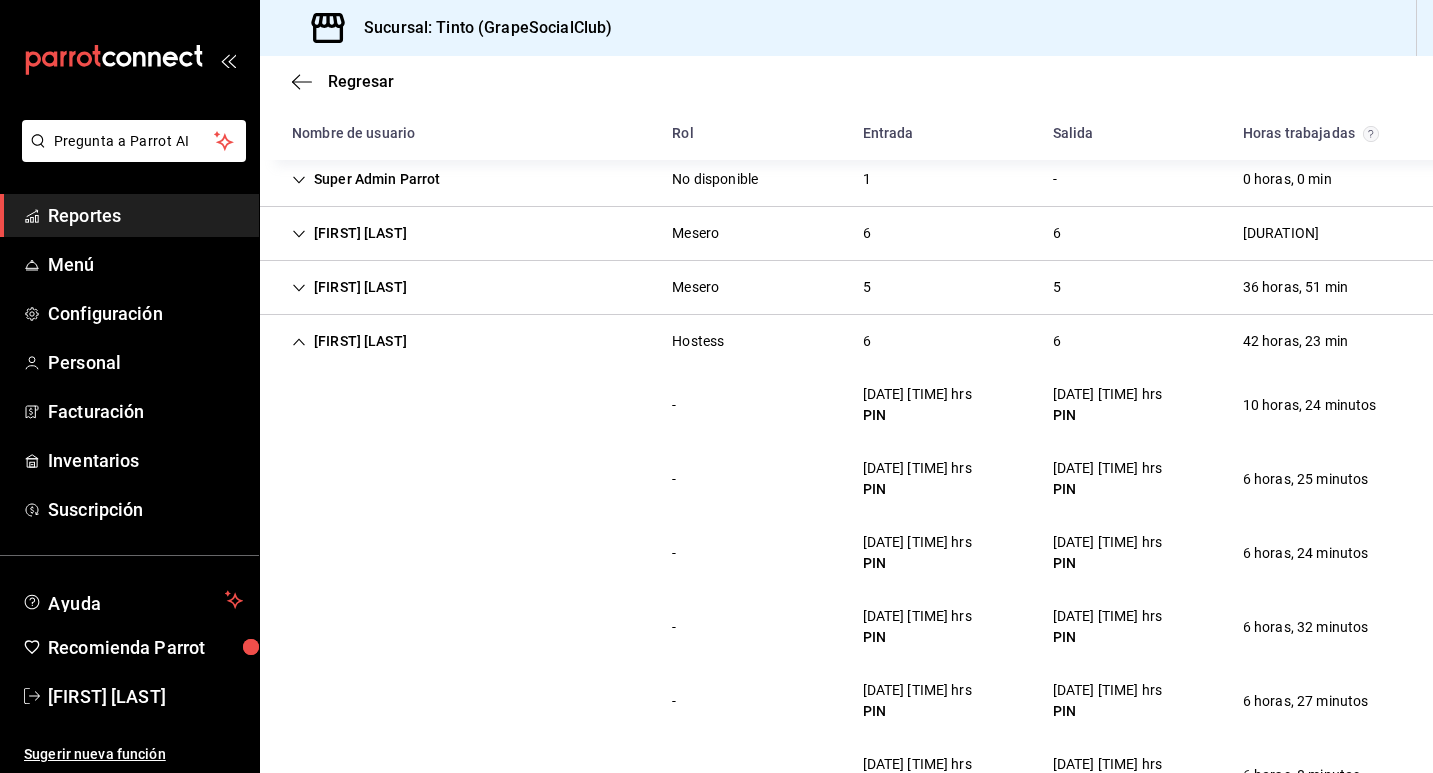 click on "[FIRST] [LAST]" at bounding box center [349, 341] 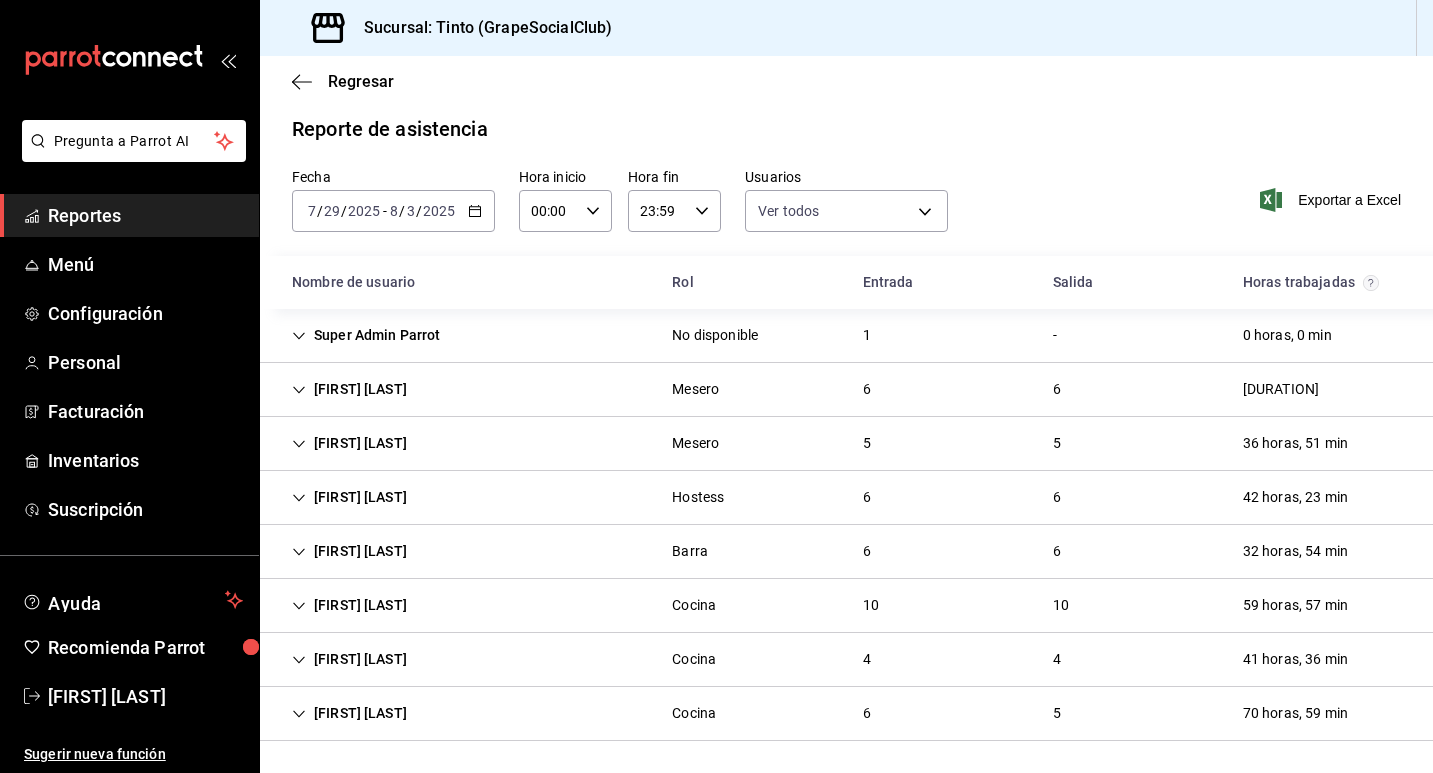 scroll, scrollTop: 9, scrollLeft: 0, axis: vertical 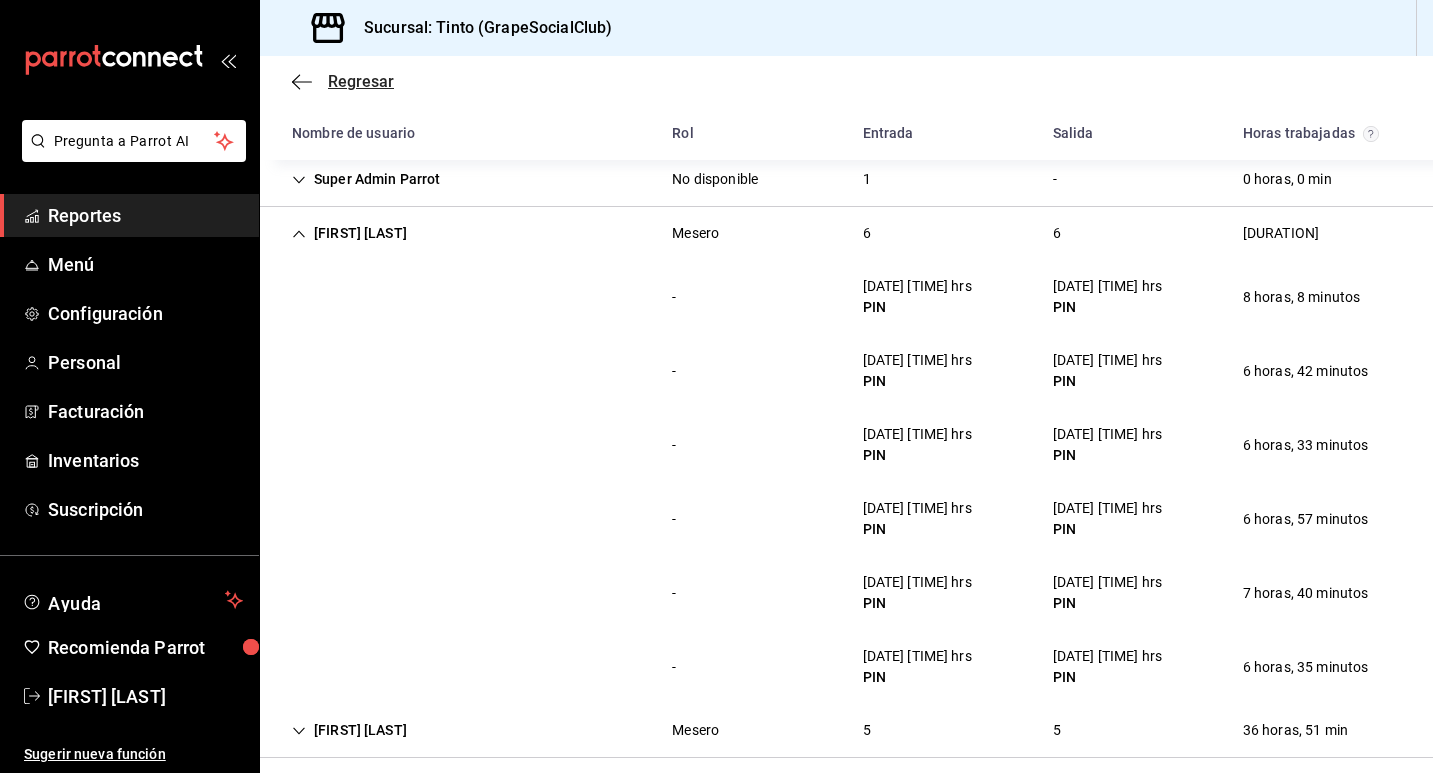 click 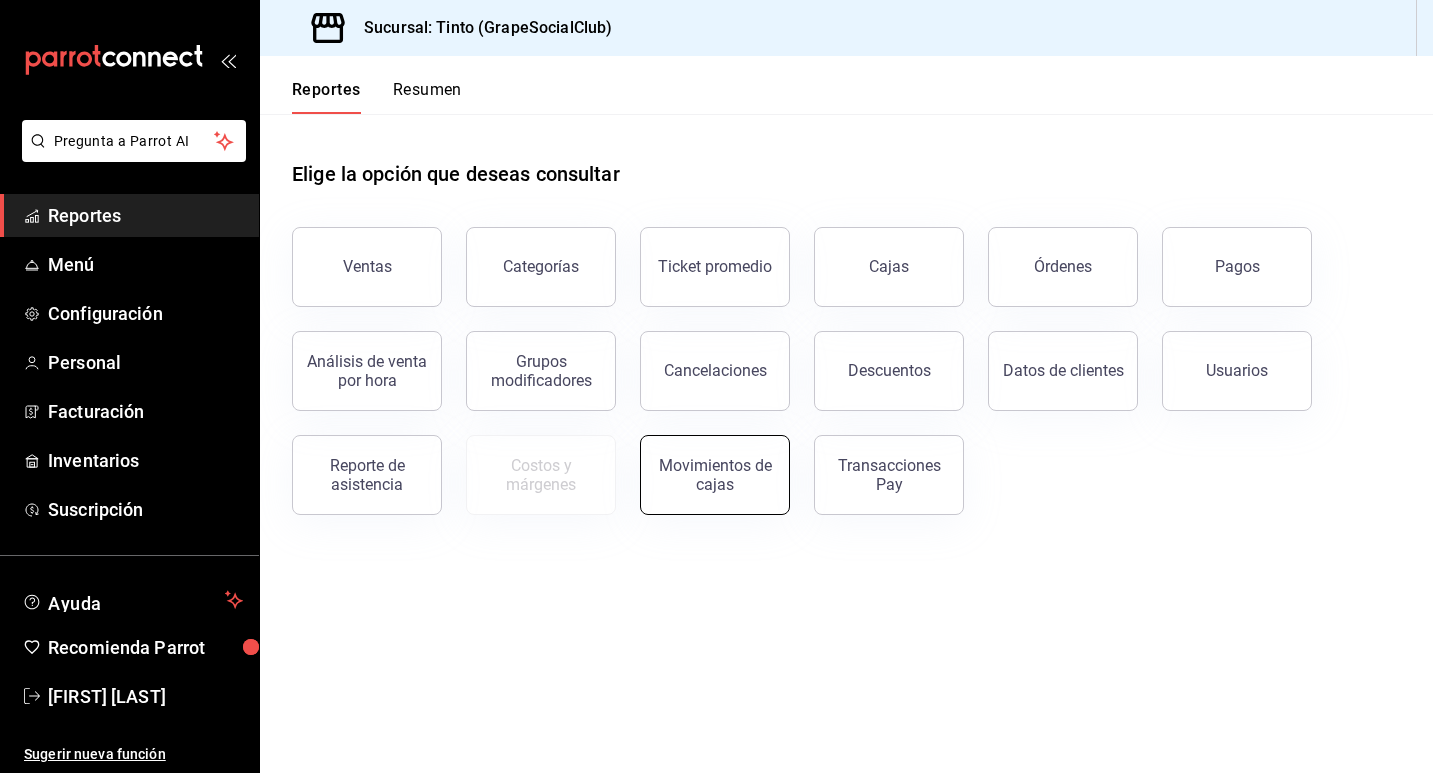 click on "Movimientos de cajas" at bounding box center (715, 475) 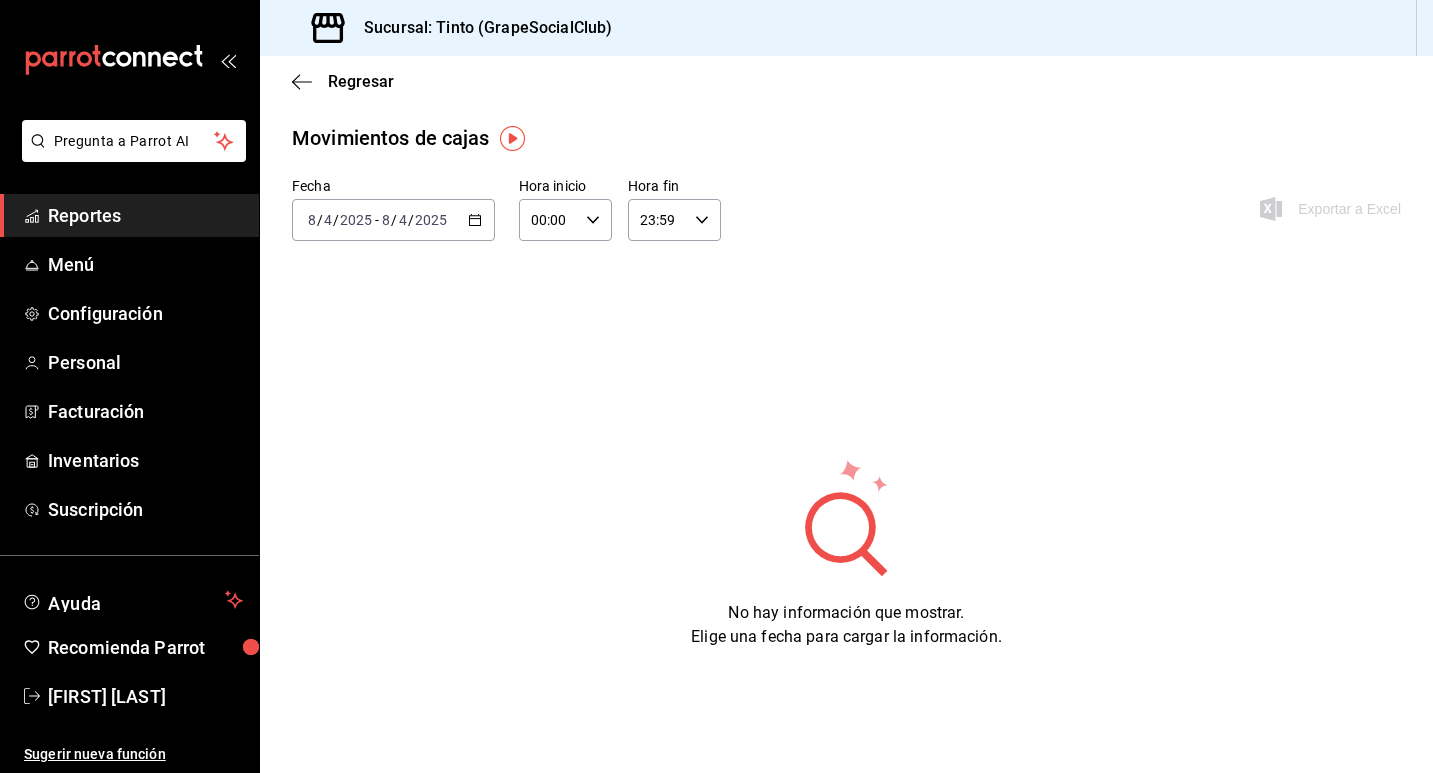 click on "[DATE] [DATE] - [DATE] [DATE]" at bounding box center (393, 220) 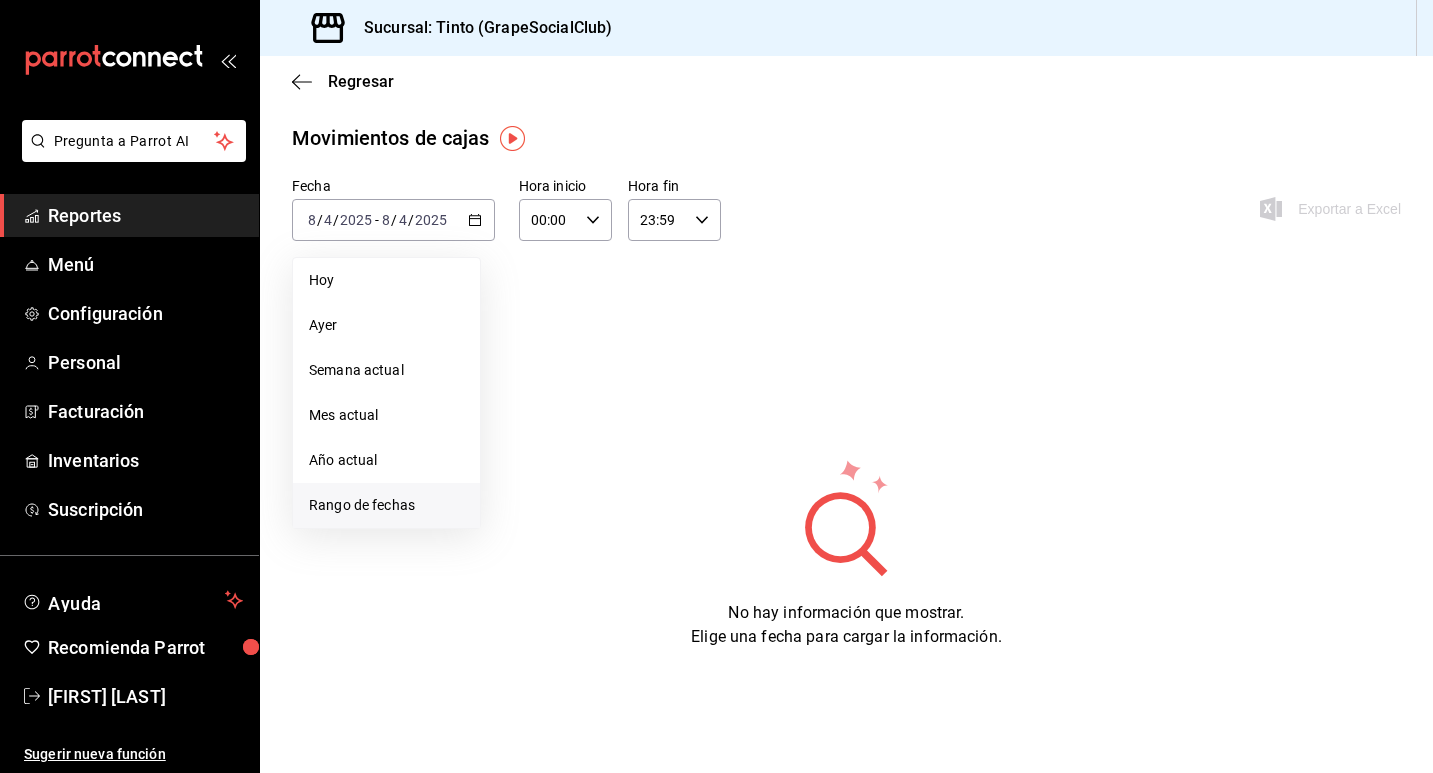 click on "Rango de fechas" at bounding box center [386, 505] 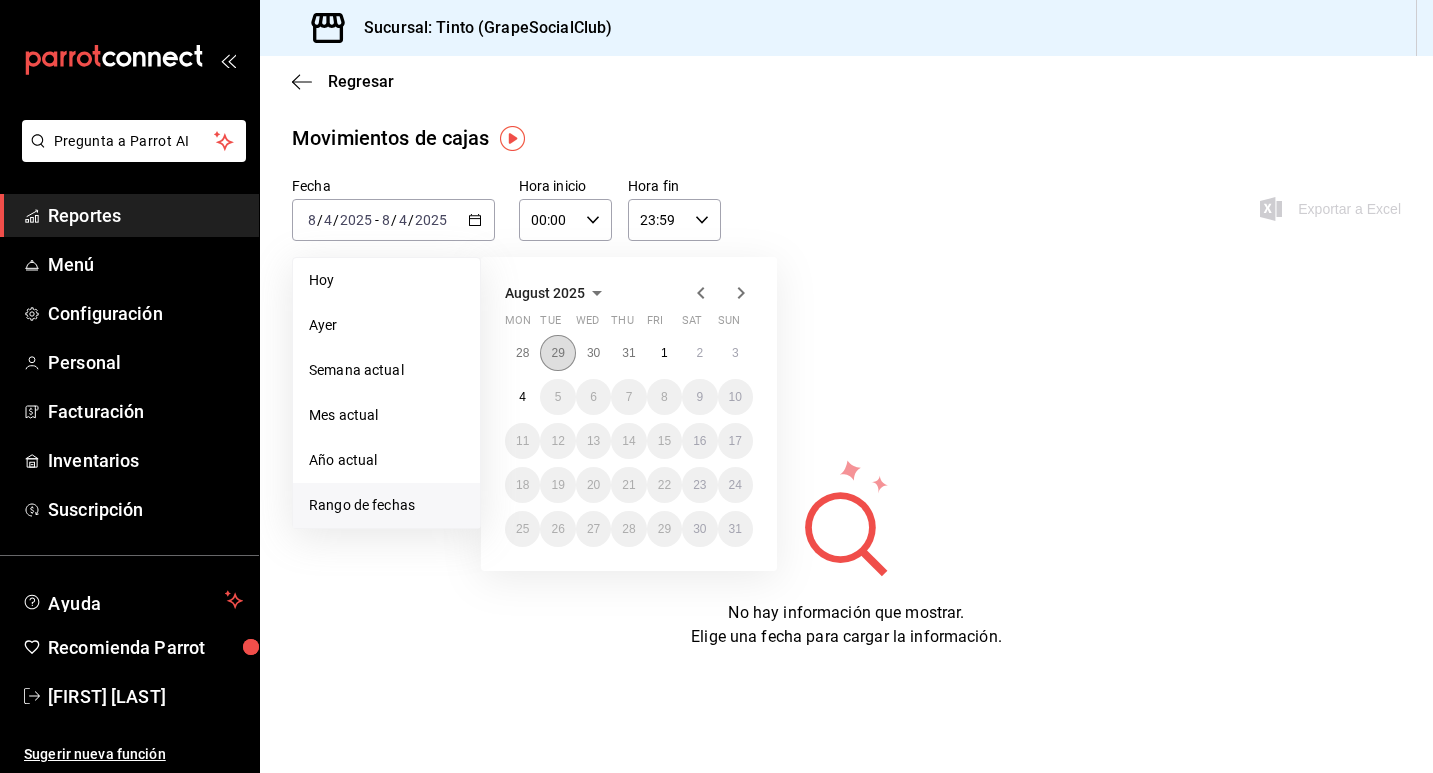 click on "29" at bounding box center [557, 353] 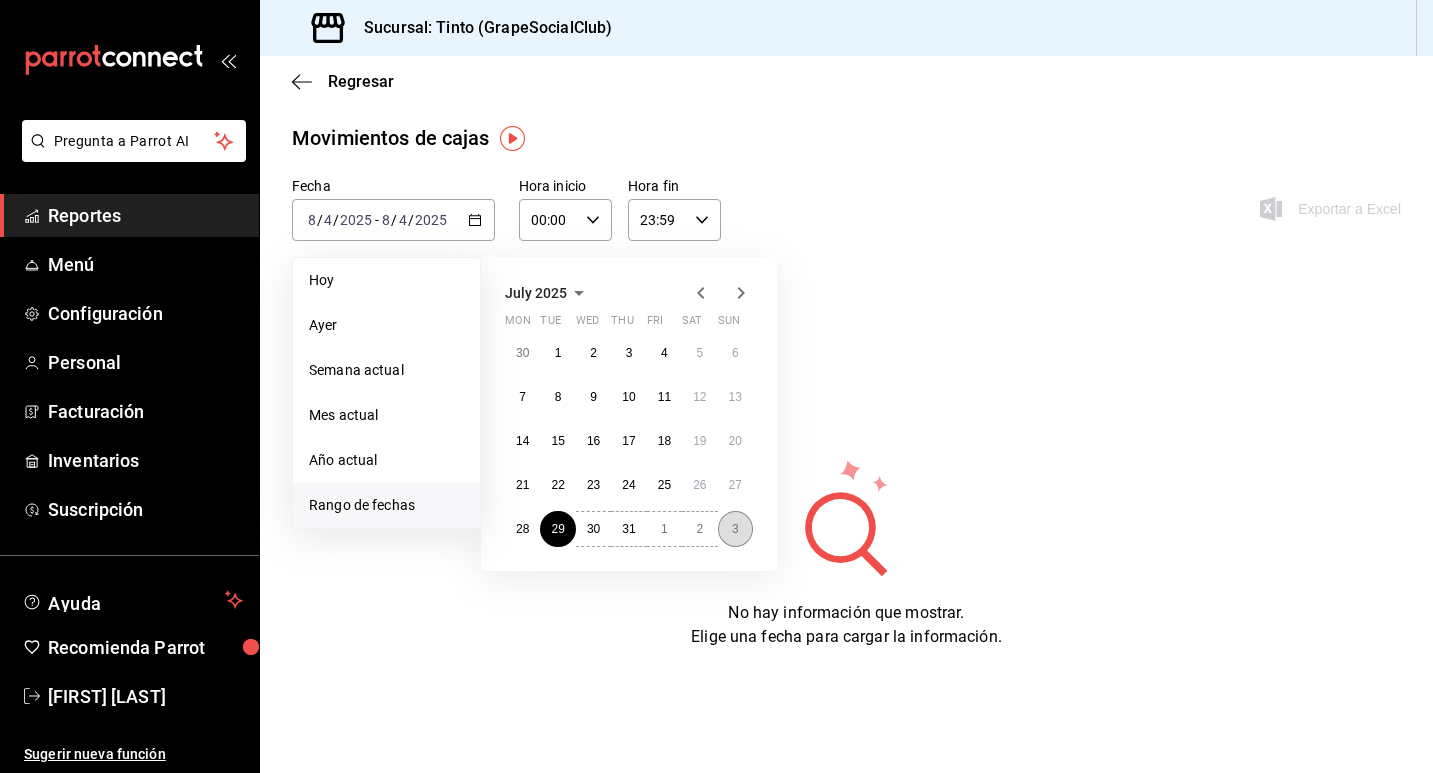click on "3" at bounding box center [735, 529] 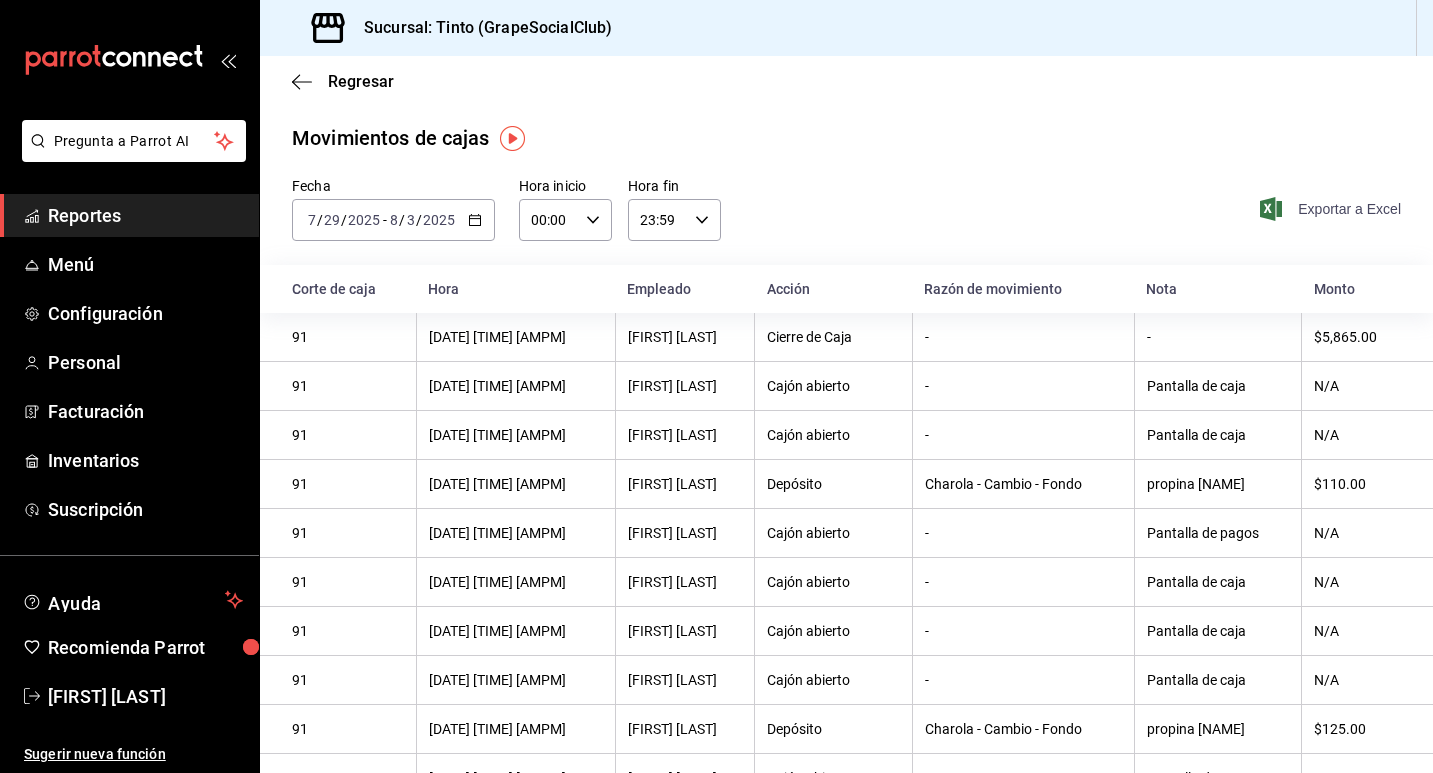 click on "Exportar a Excel" at bounding box center [1332, 209] 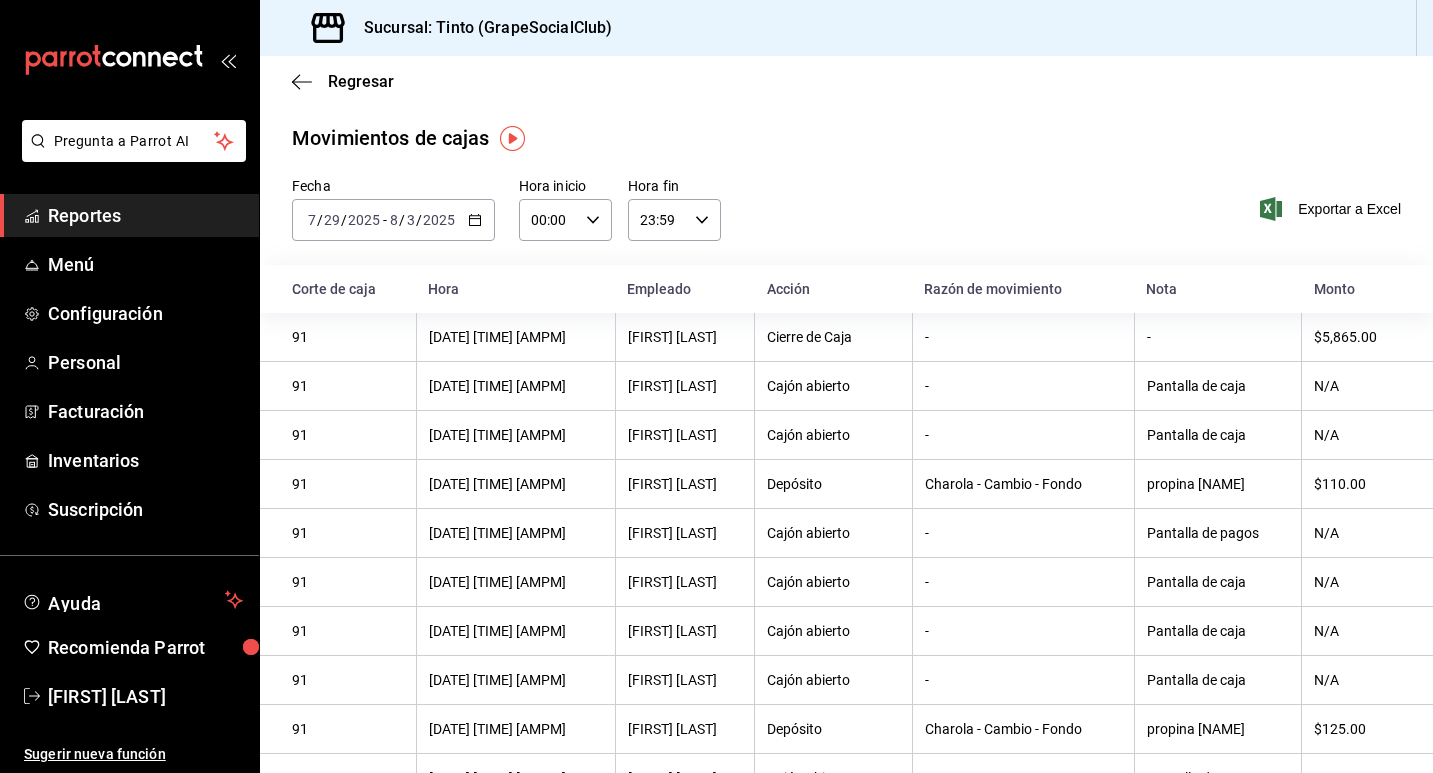 click on "Reportes" at bounding box center (145, 215) 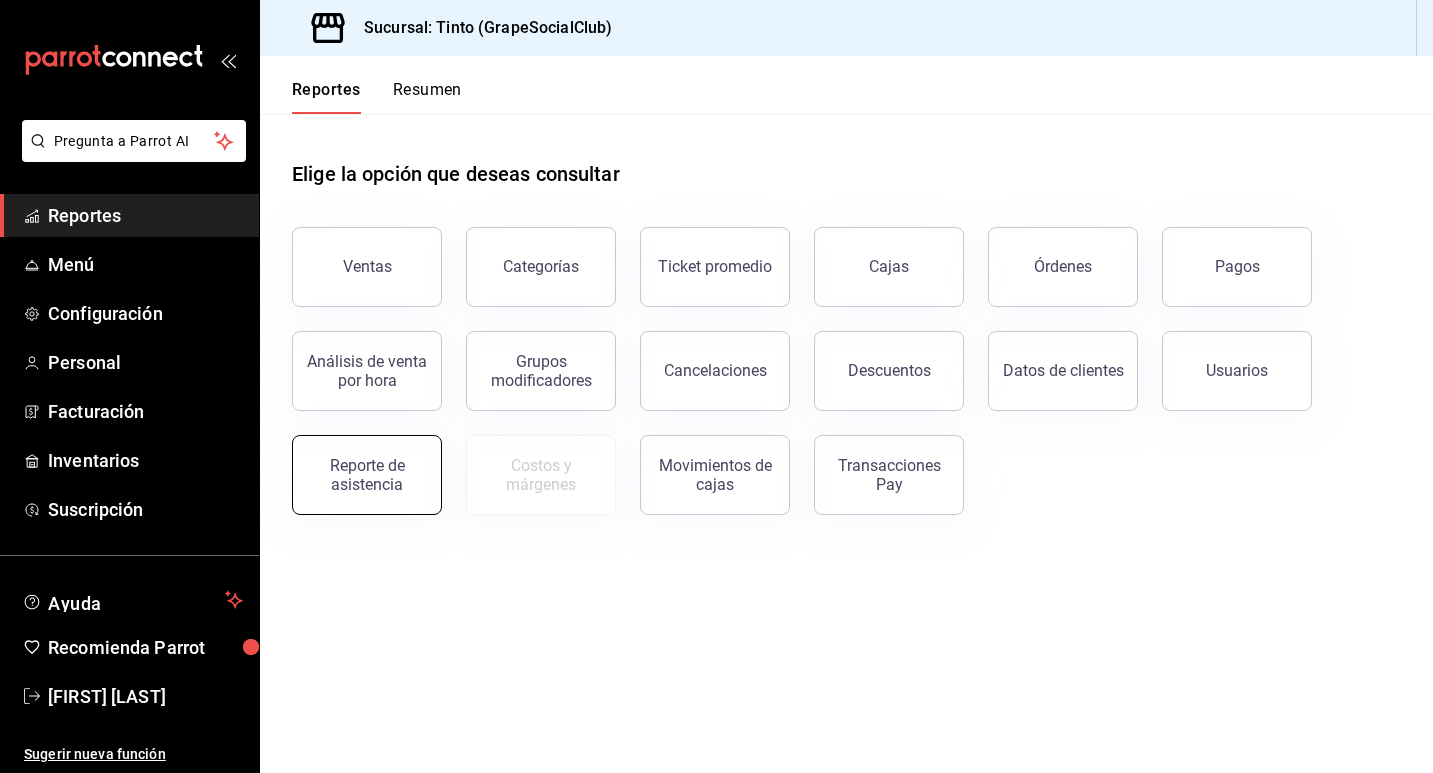 click on "Reporte de asistencia" at bounding box center [367, 475] 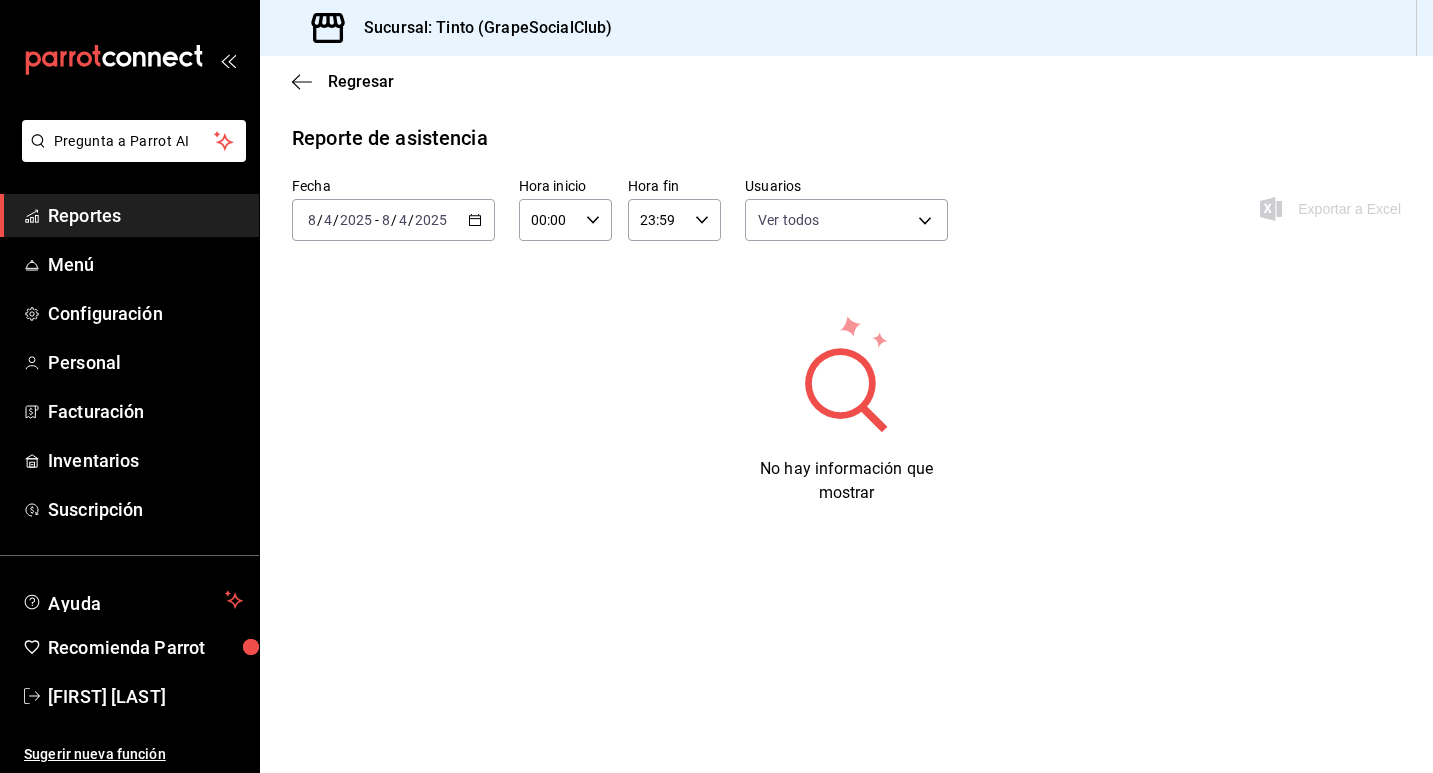 click on "2025" at bounding box center [356, 220] 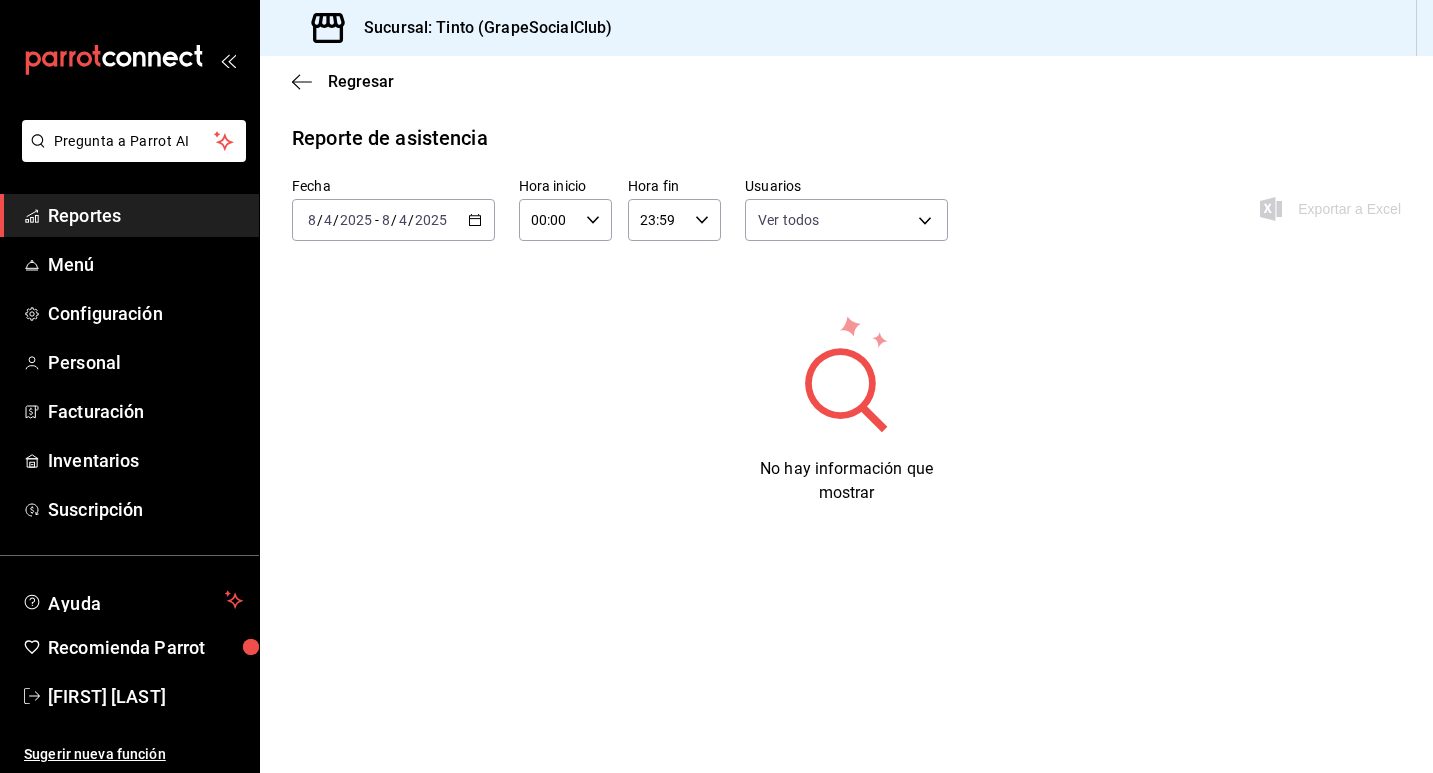 click 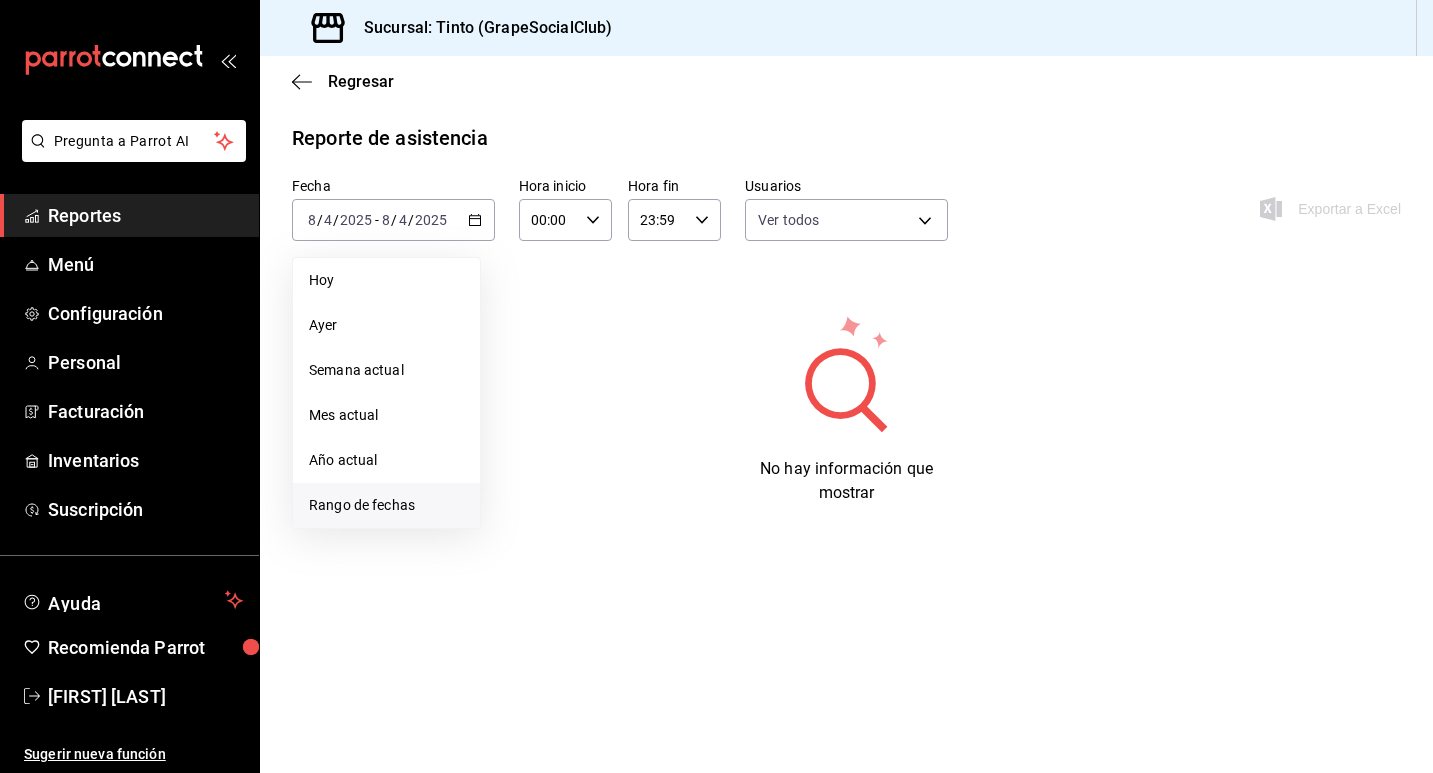 click on "Rango de fechas" at bounding box center (386, 505) 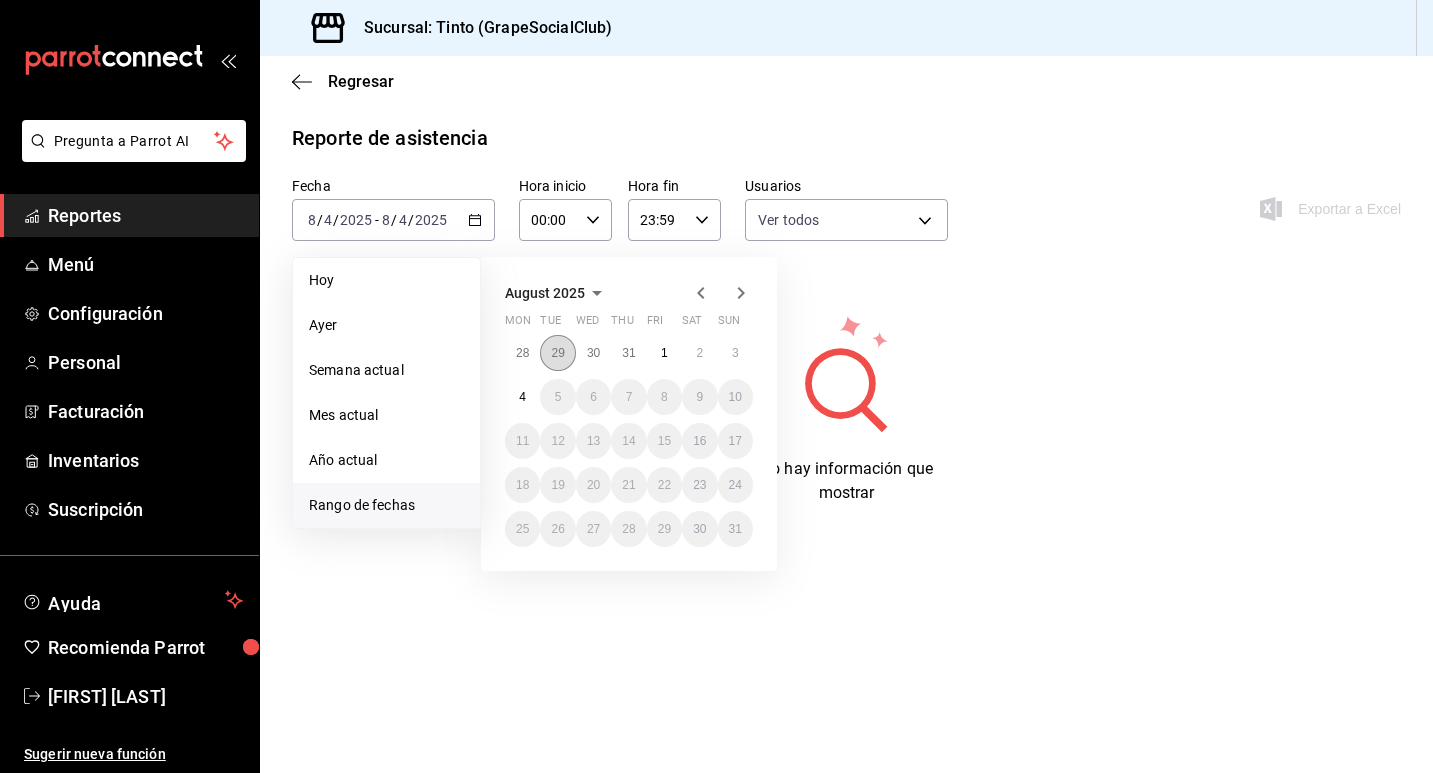 click on "29" at bounding box center [557, 353] 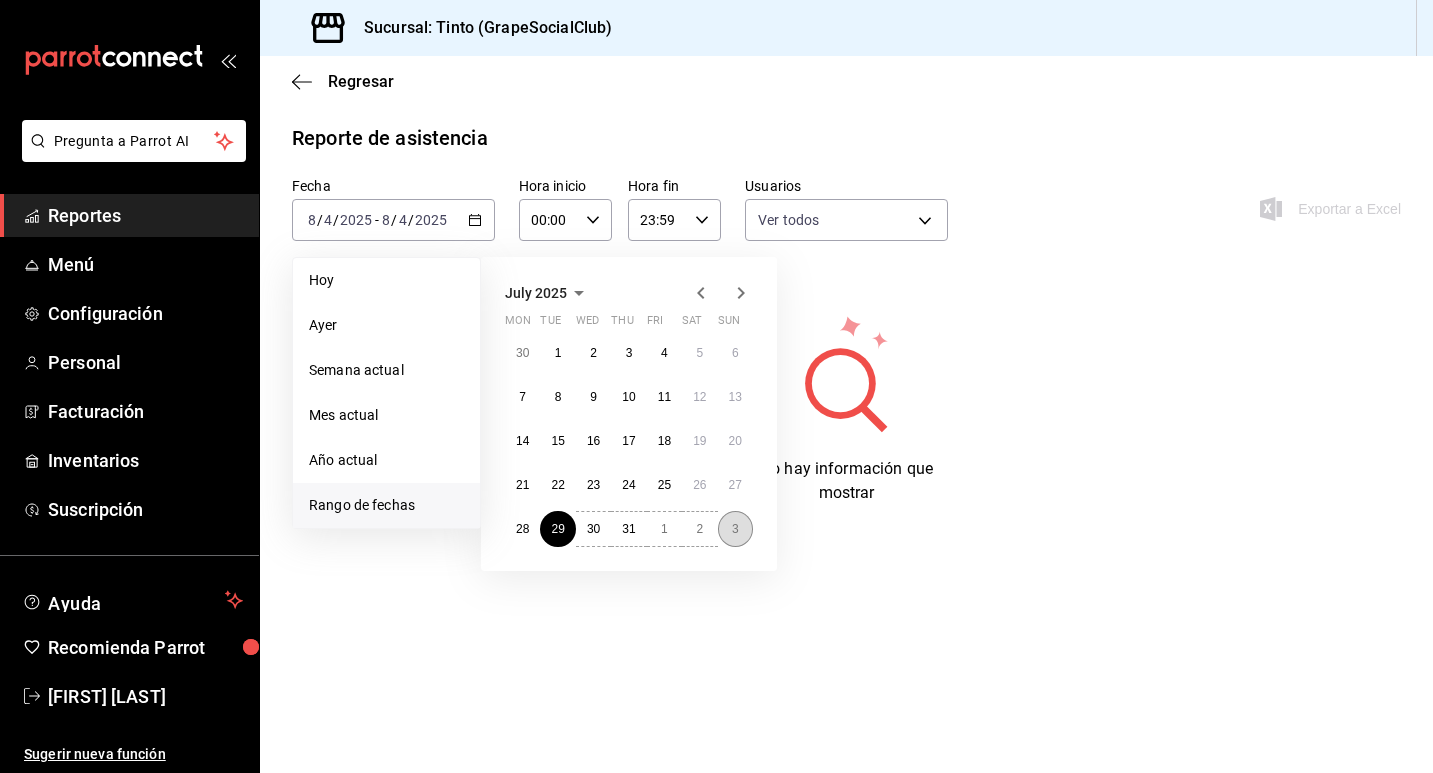 click on "3" at bounding box center [735, 529] 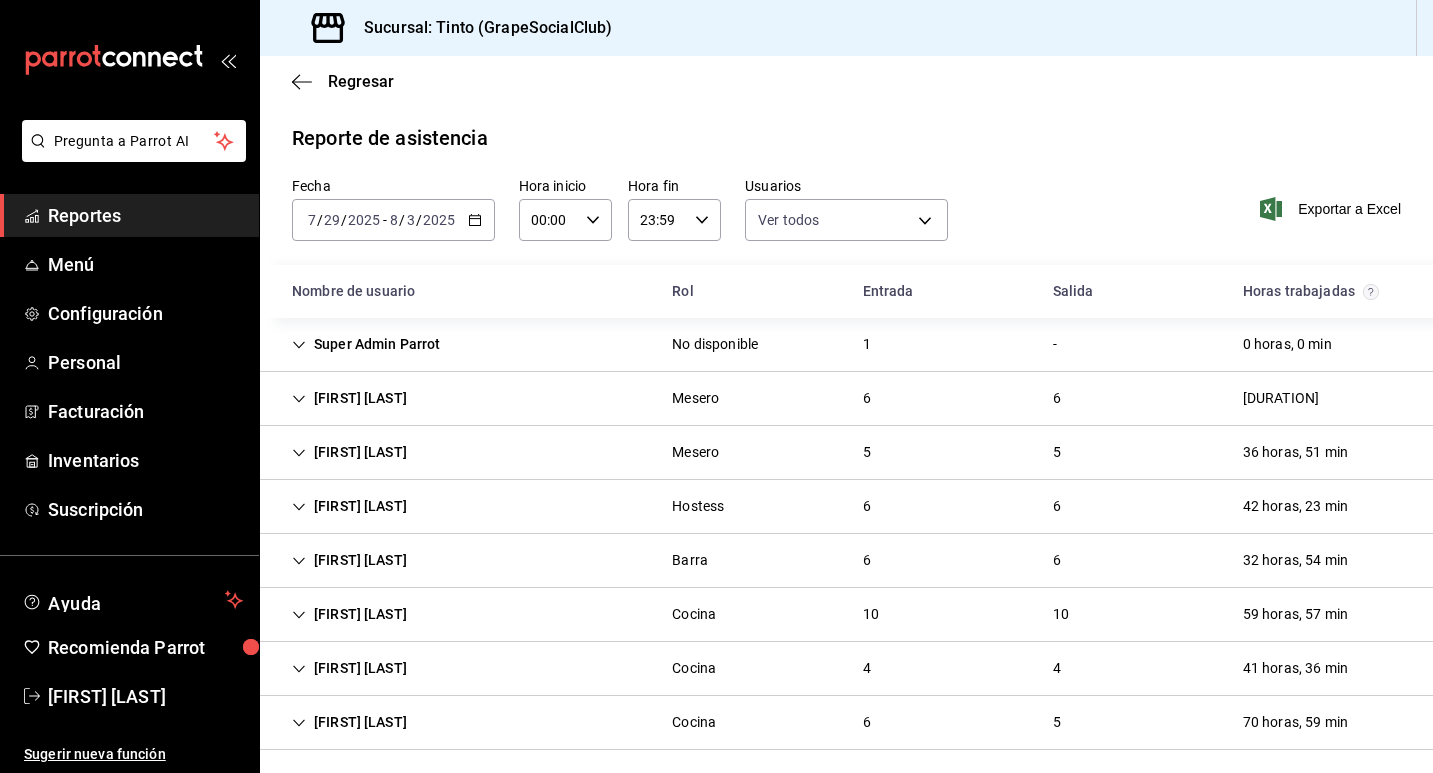 scroll, scrollTop: 9, scrollLeft: 0, axis: vertical 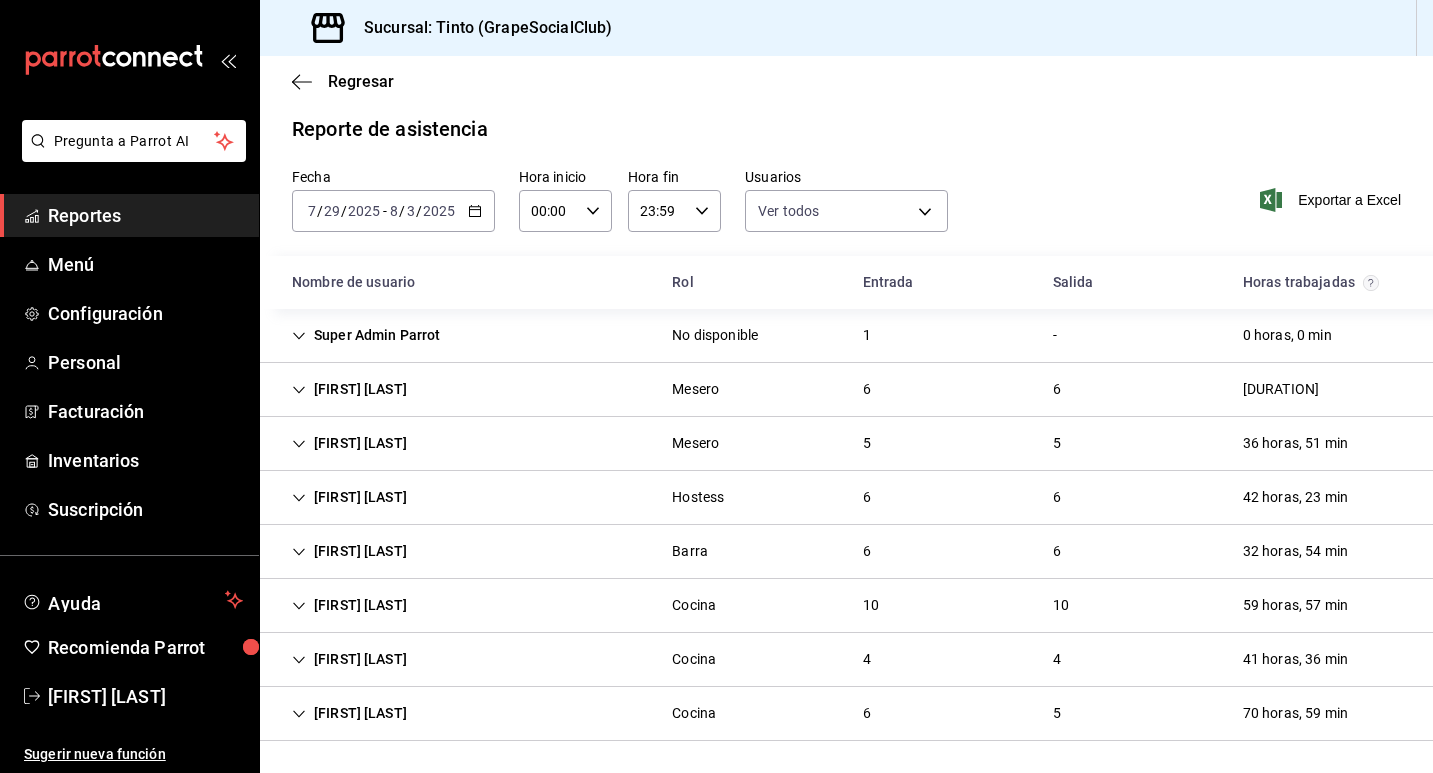 click on "[FIRST] [LAST]" at bounding box center (349, 713) 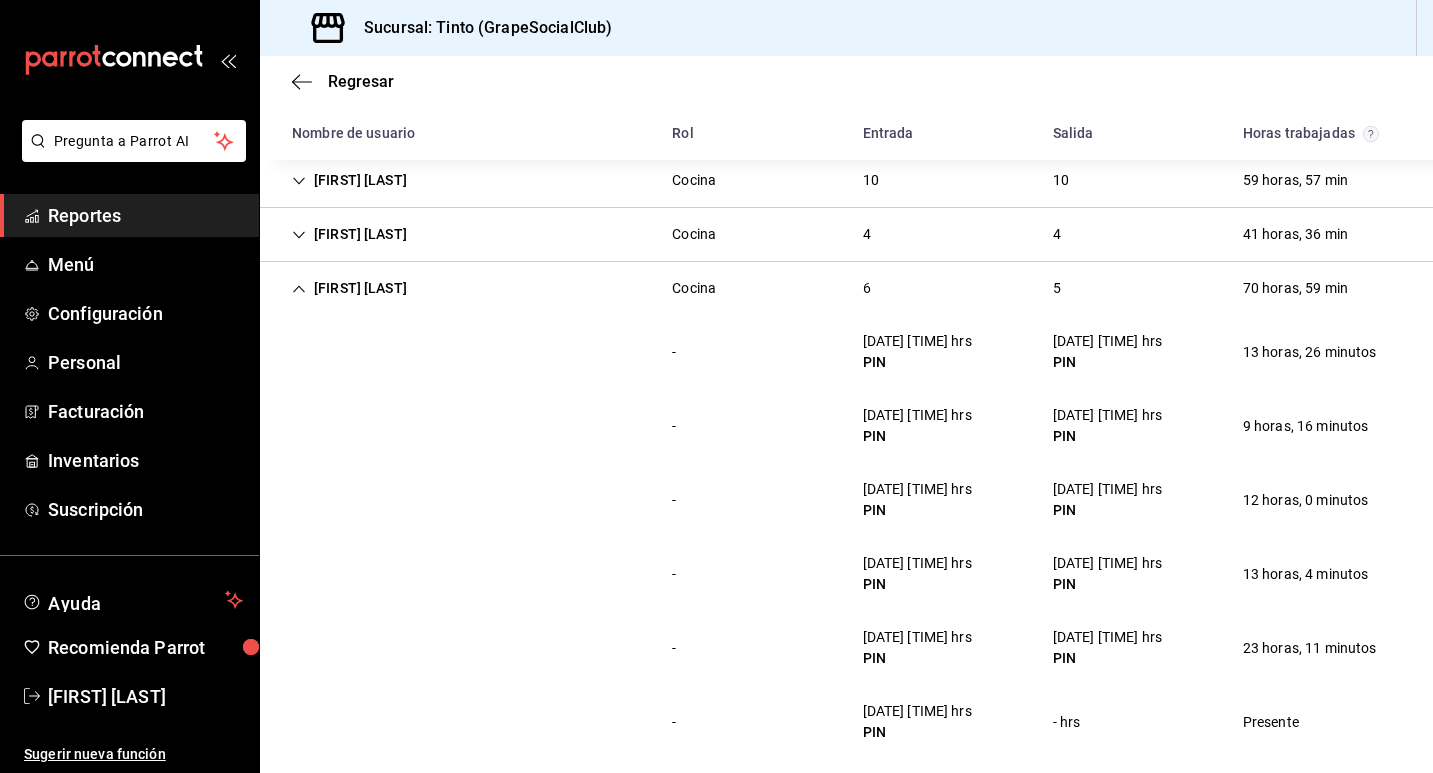 scroll, scrollTop: 436, scrollLeft: 0, axis: vertical 